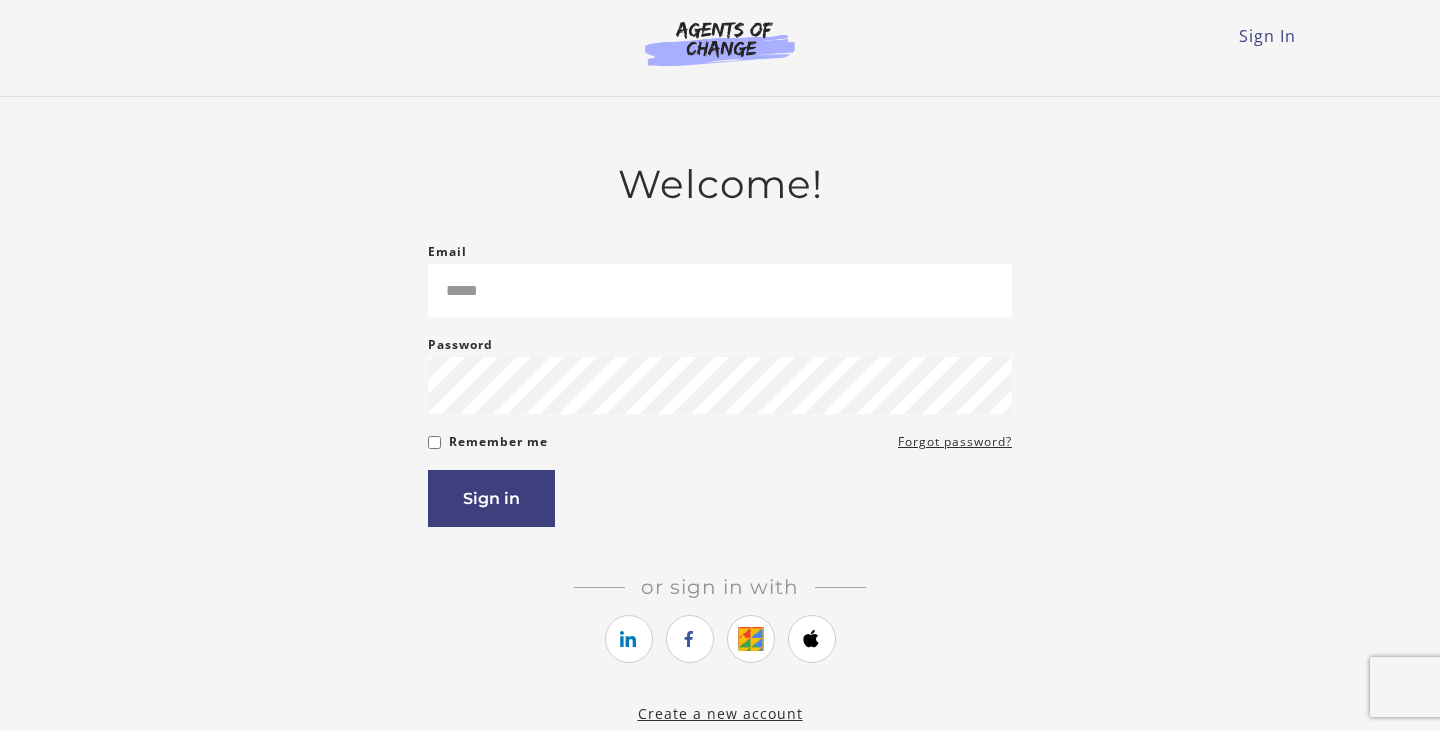 scroll, scrollTop: 0, scrollLeft: 0, axis: both 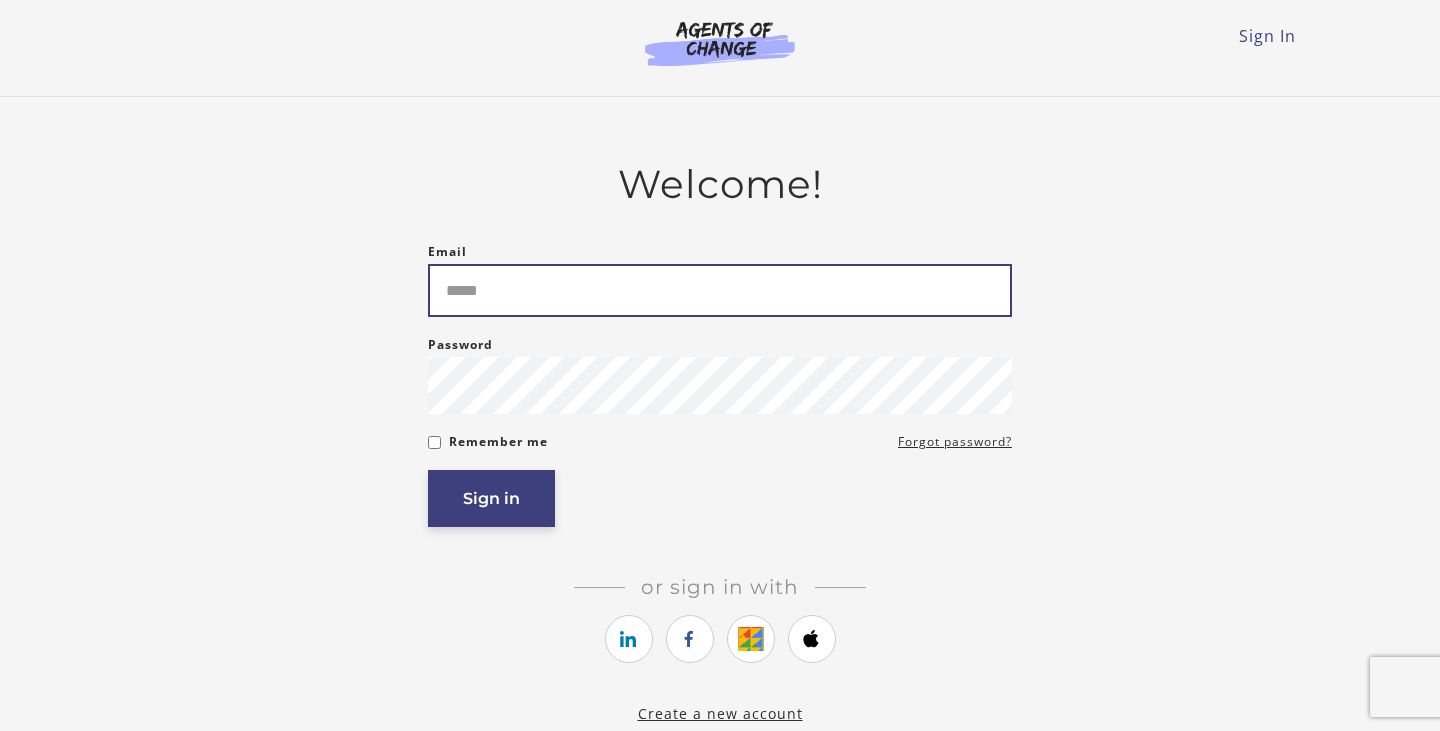 type on "**********" 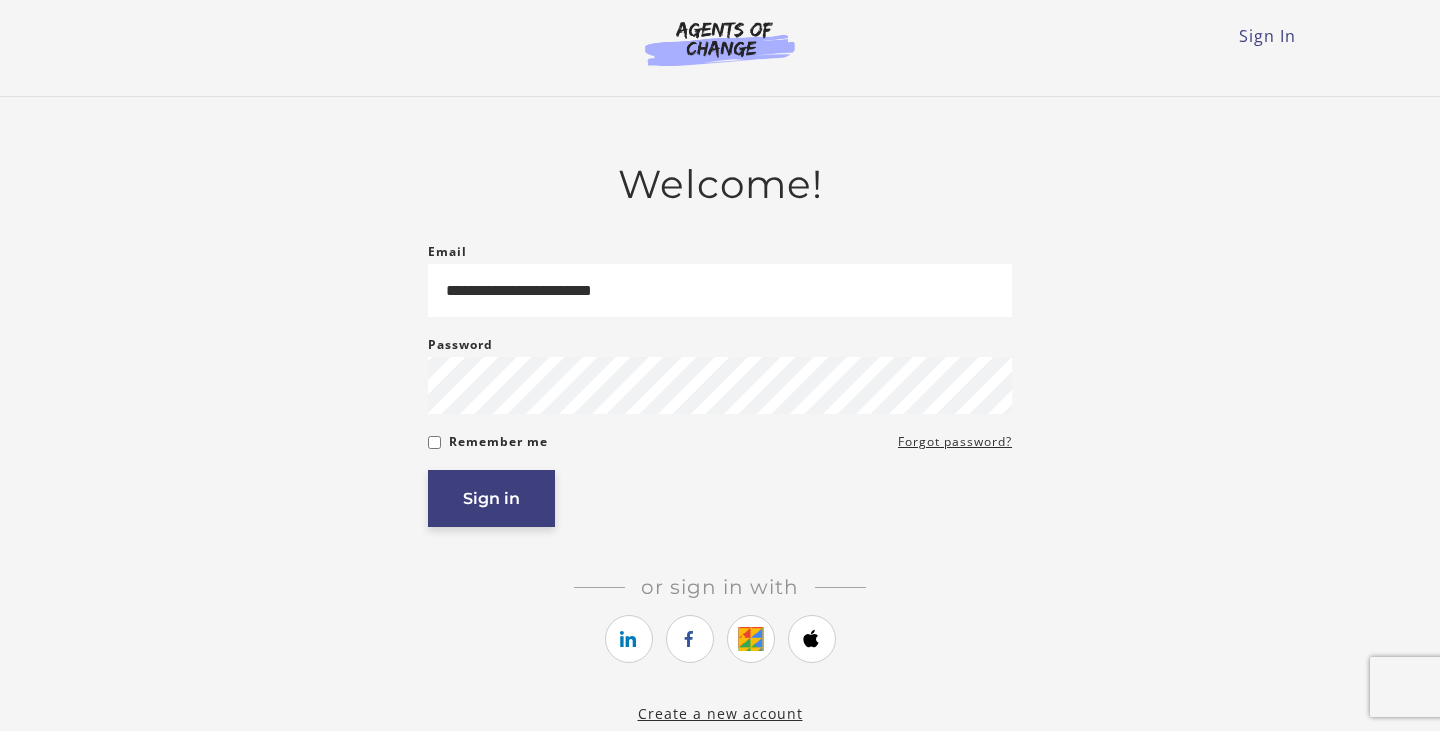 click on "Sign in" at bounding box center (491, 498) 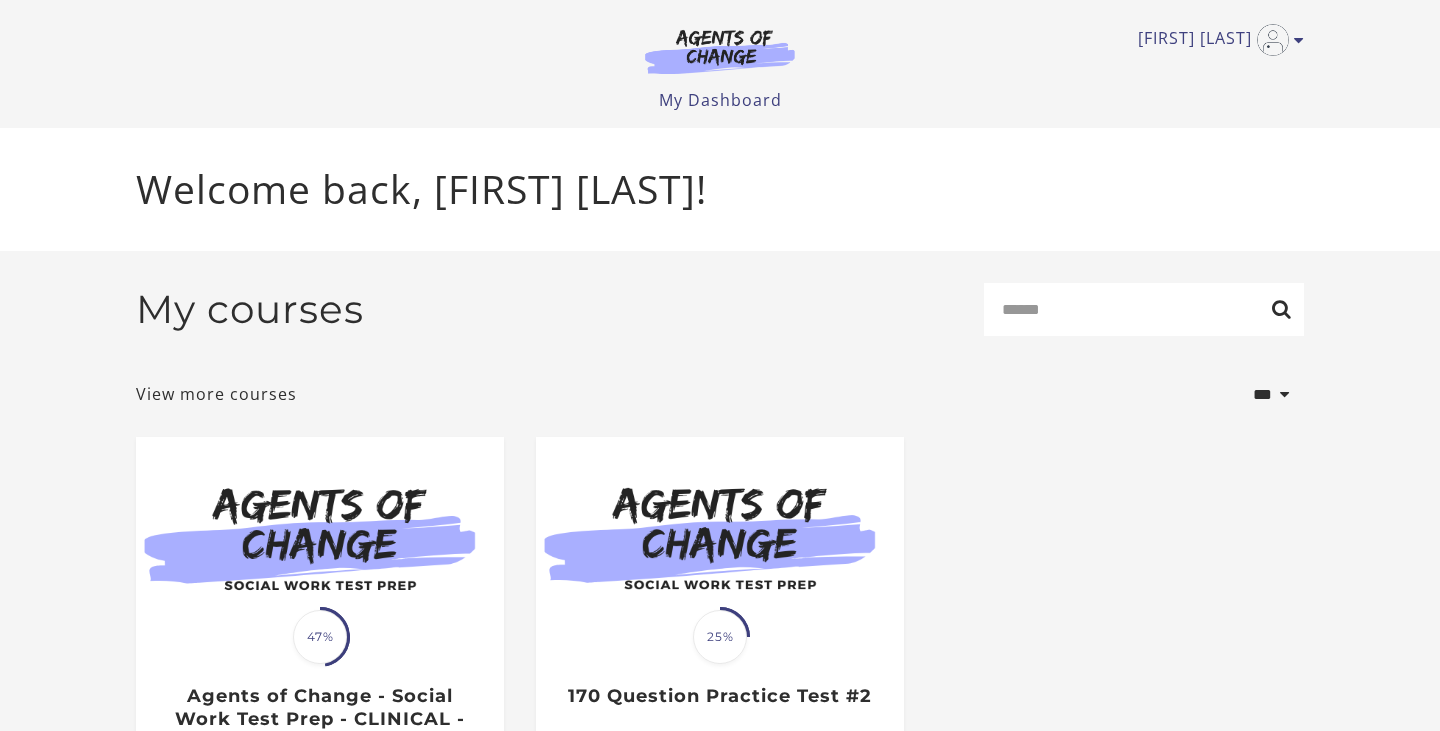 scroll, scrollTop: 0, scrollLeft: 0, axis: both 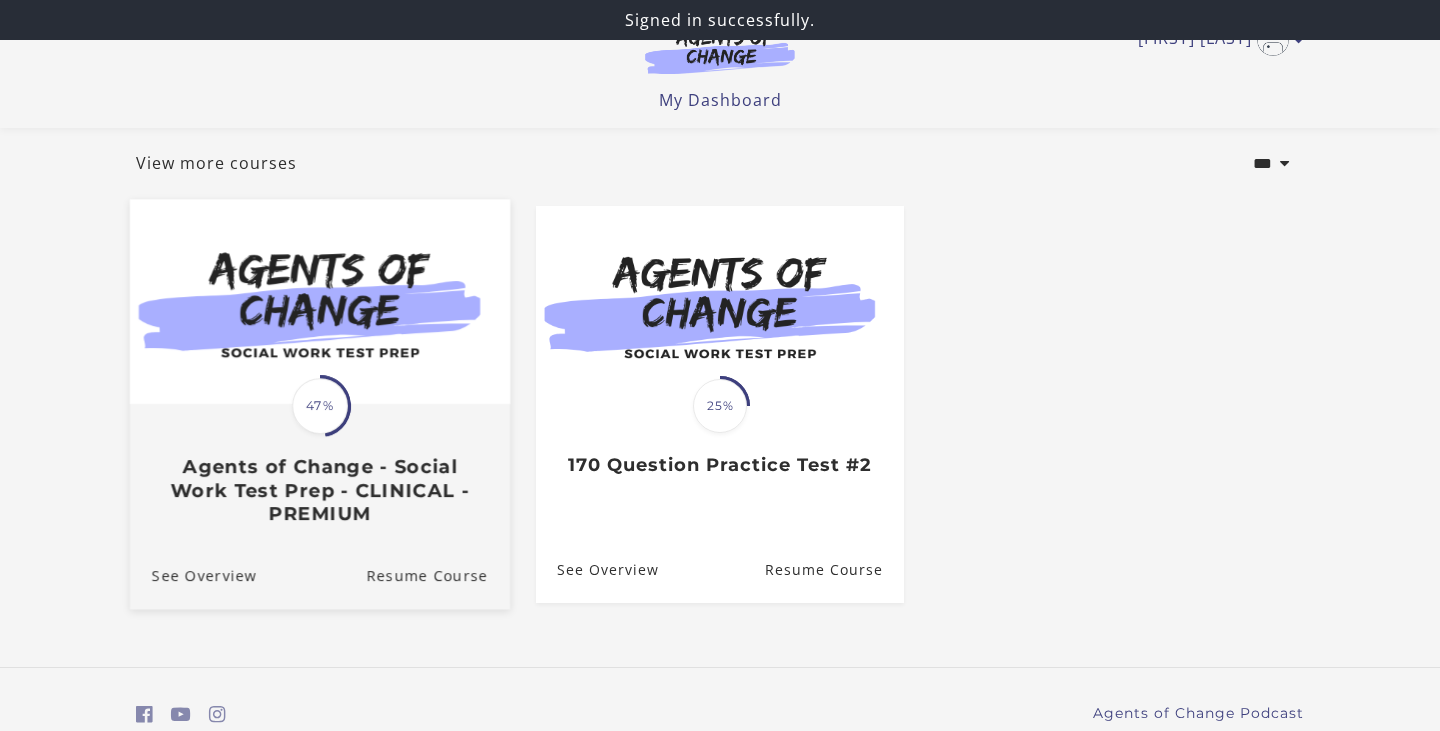 click on "47%" at bounding box center (320, 406) 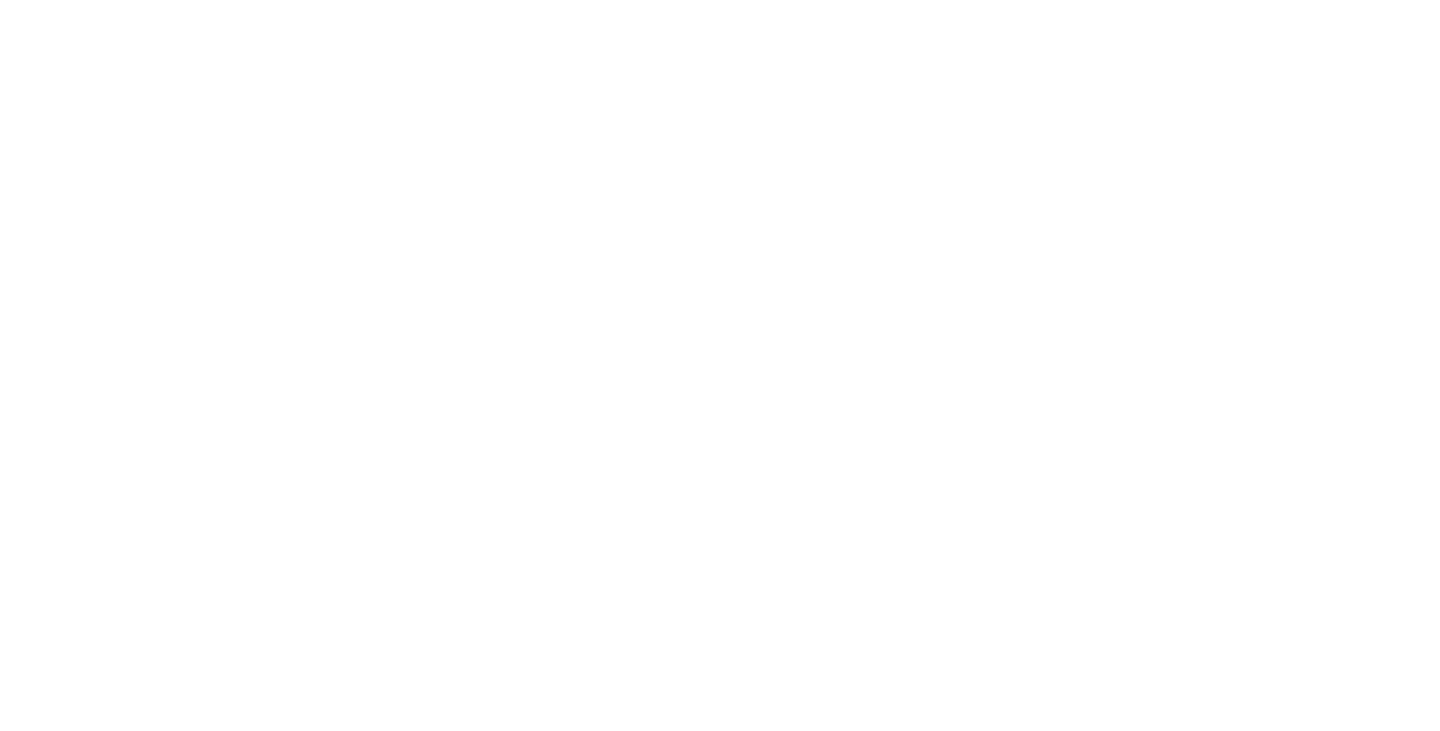 scroll, scrollTop: 0, scrollLeft: 0, axis: both 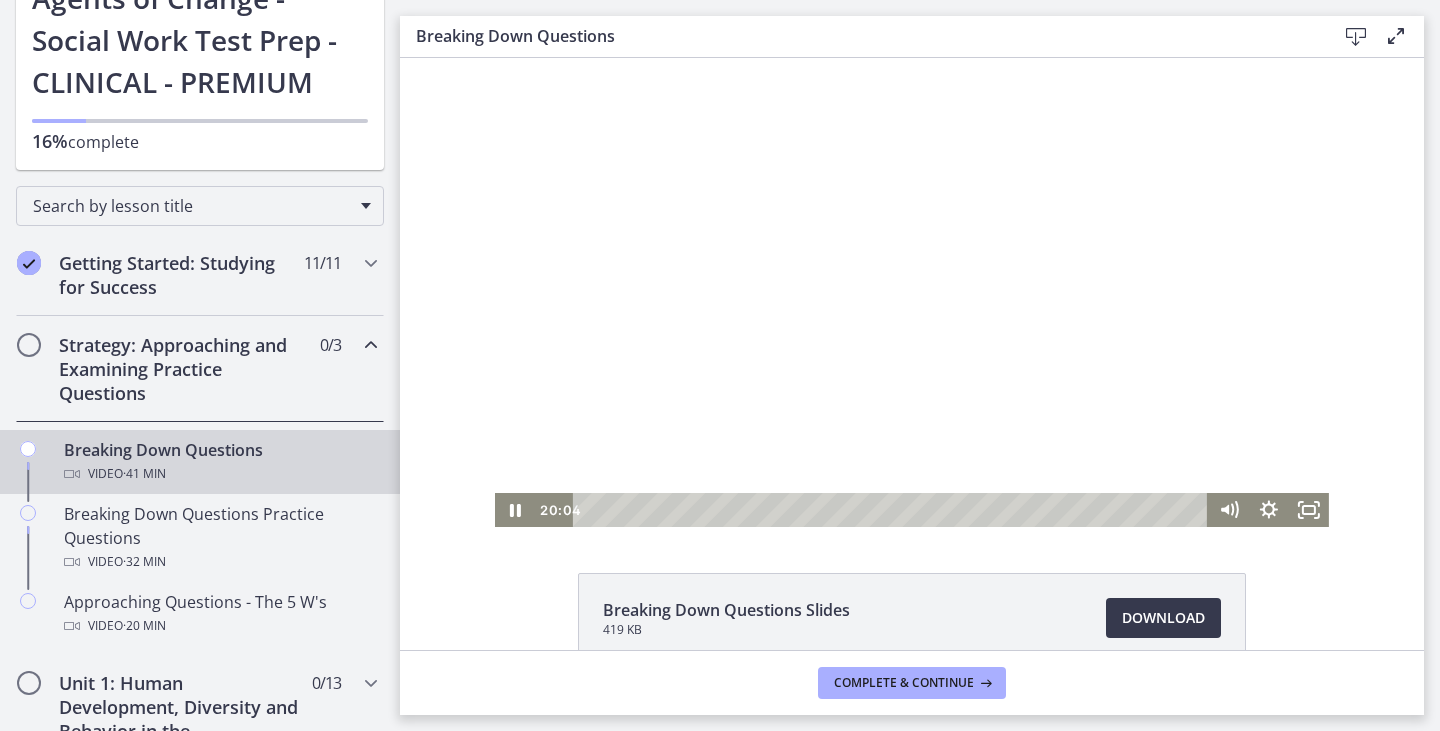 click at bounding box center [912, 292] 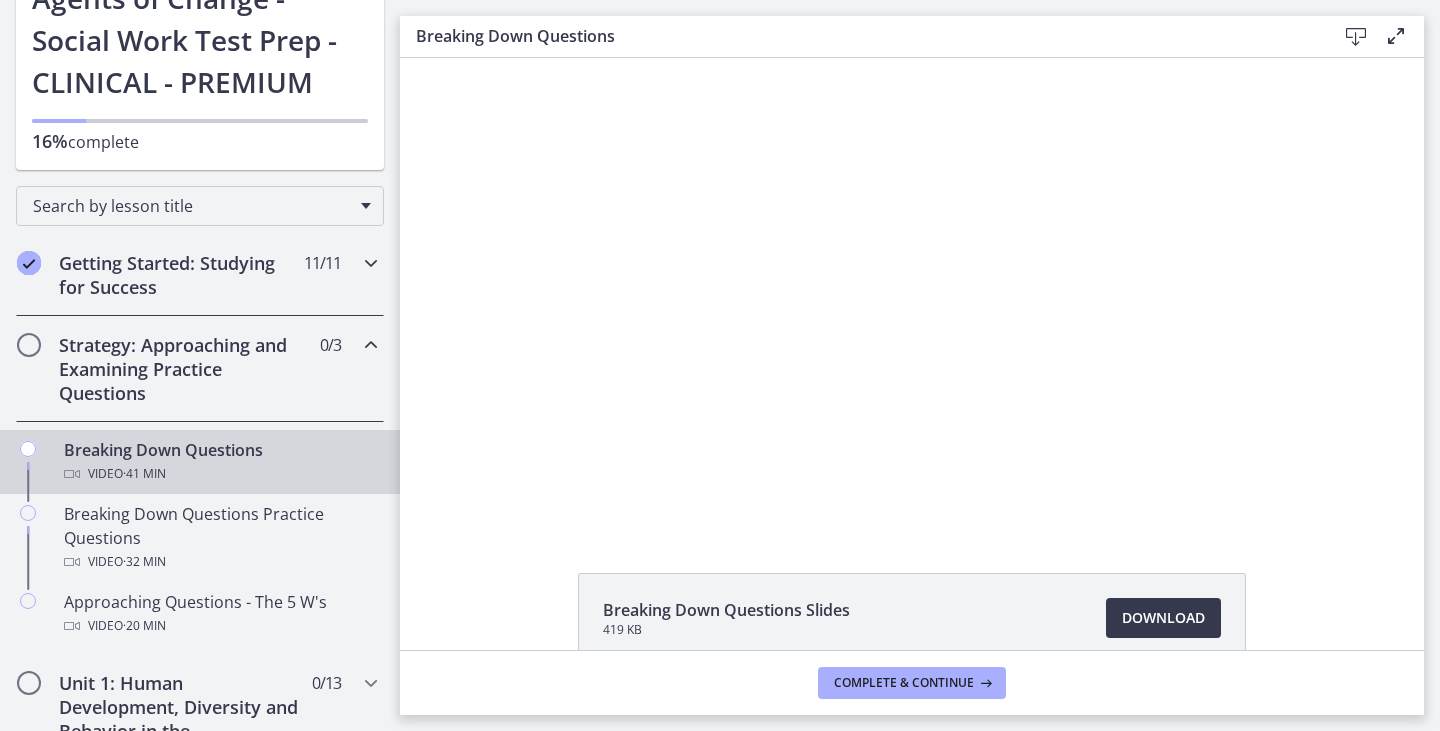 click on "Getting Started: Studying for Success
11  /  11
Completed" at bounding box center [200, 275] 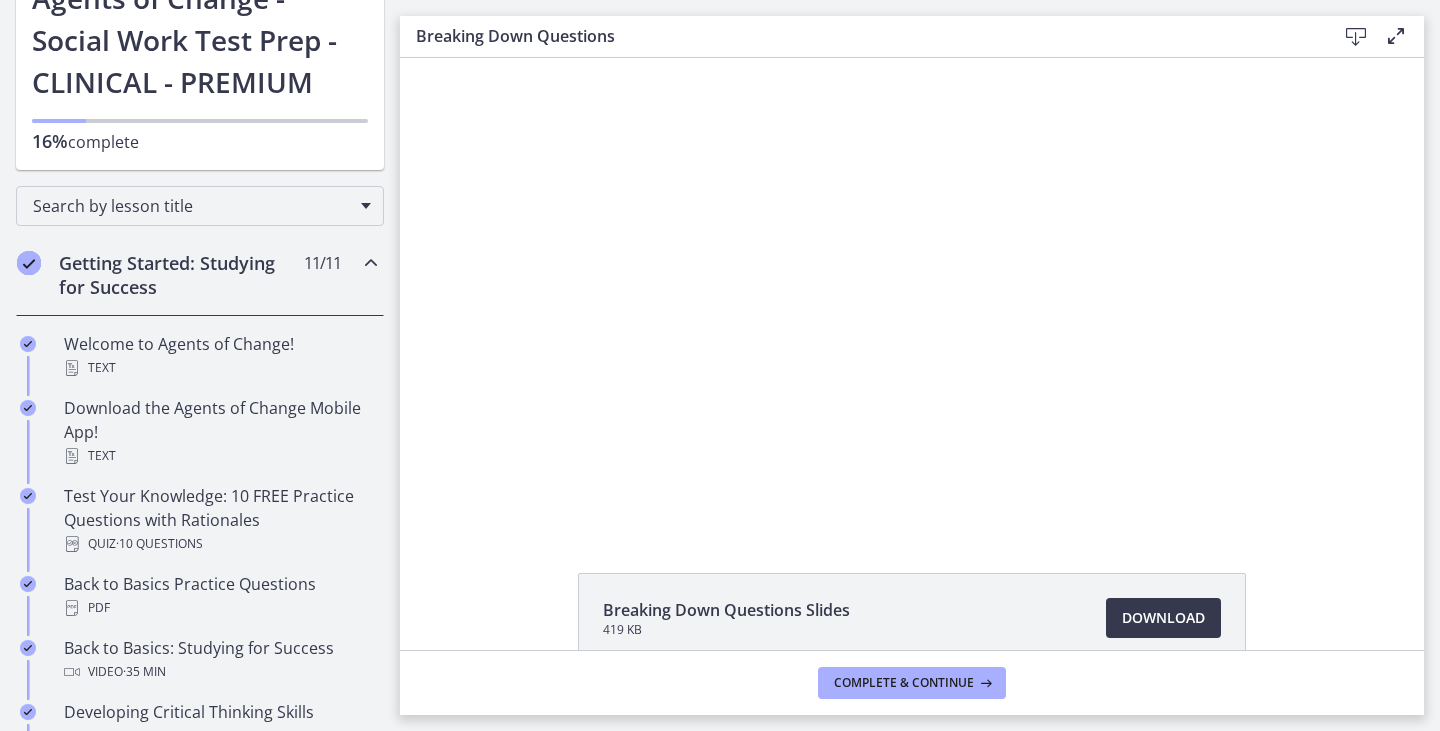 click on "Getting Started: Studying for Success
11  /  11
Completed" at bounding box center (200, 275) 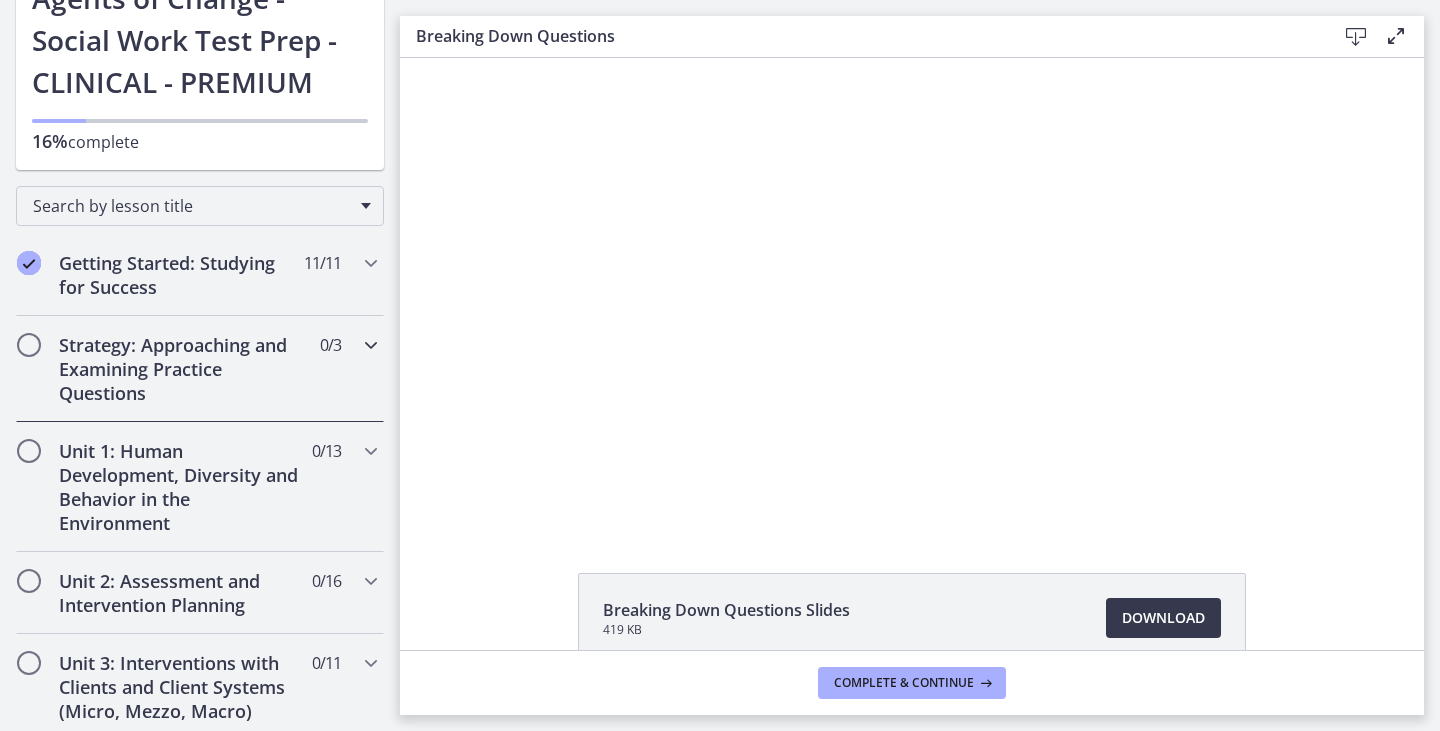 click at bounding box center (29, 345) 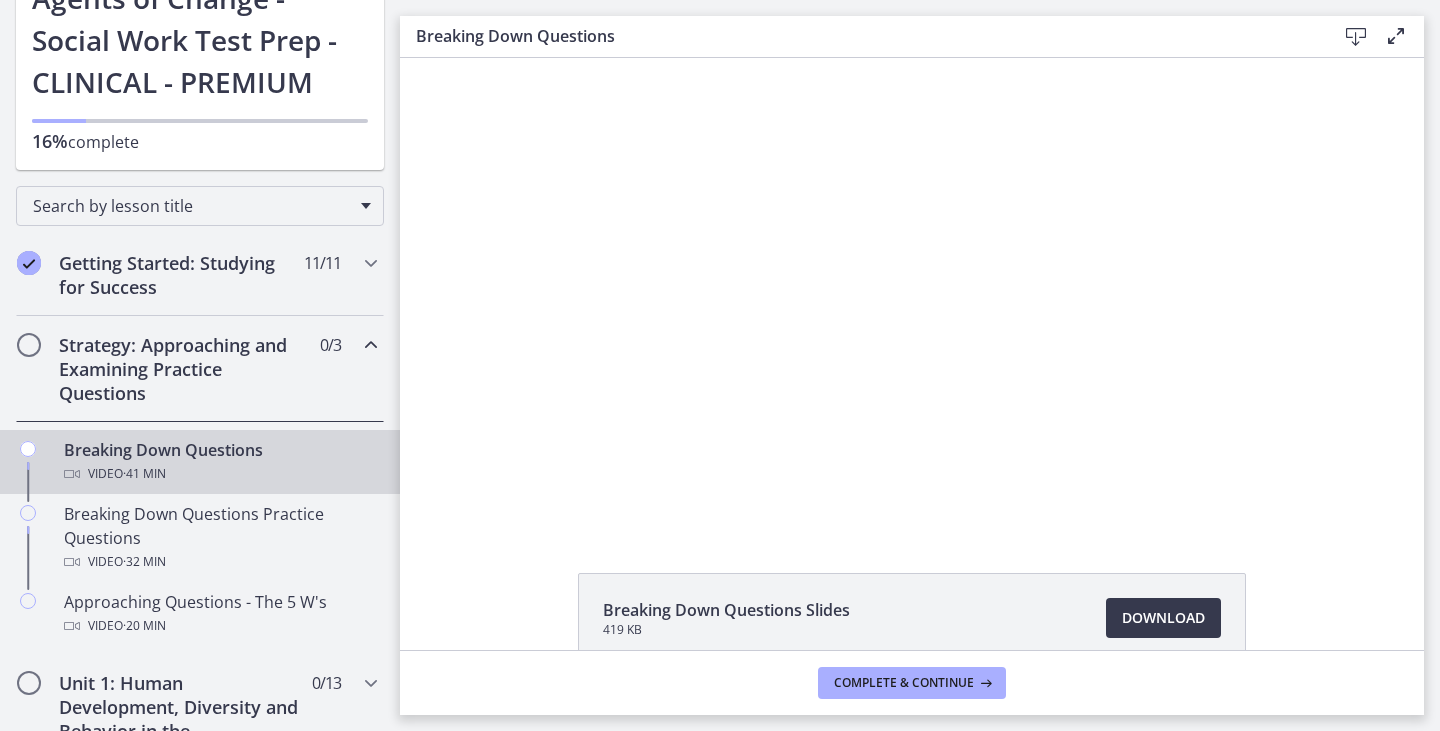 click on "Strategy: Approaching and Examining Practice Questions
0  /  3
Completed" at bounding box center [200, 369] 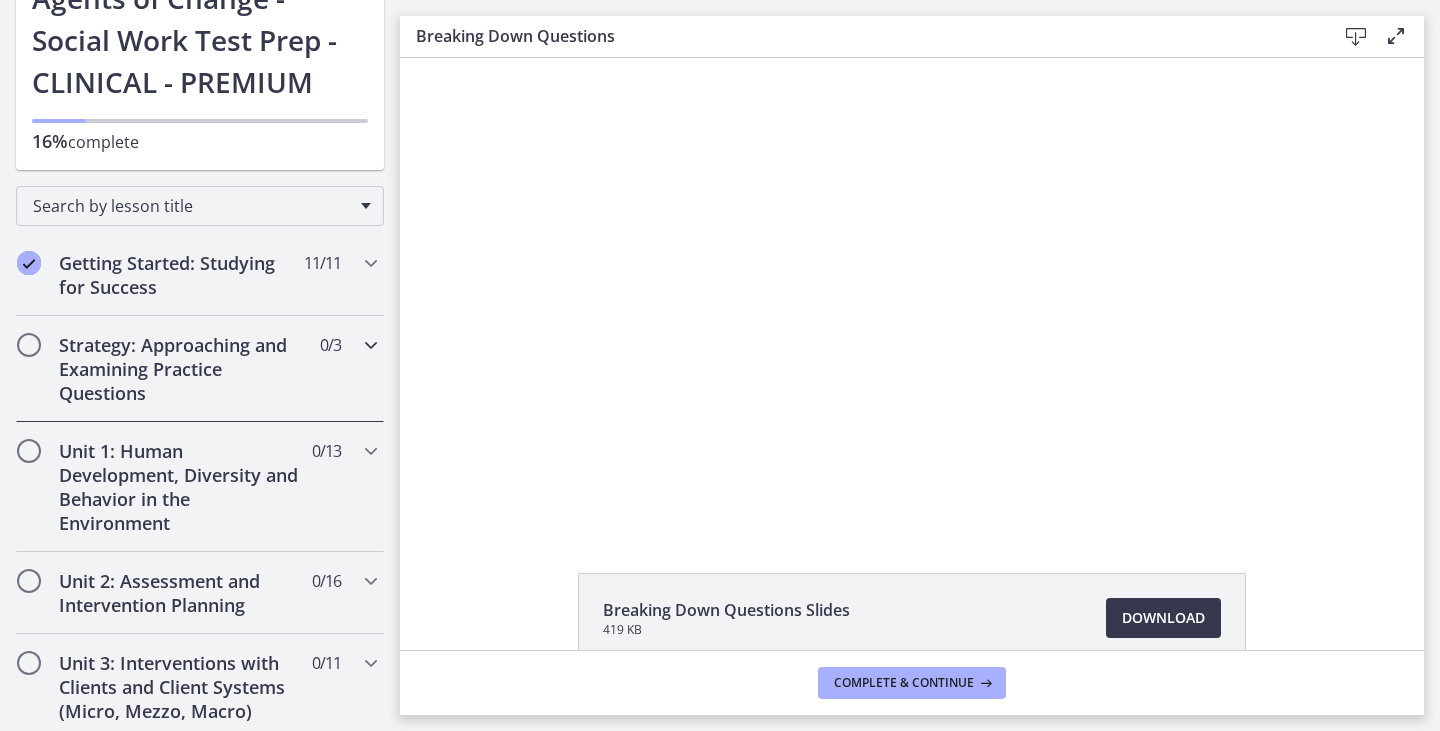 click on "Strategy: Approaching and Examining Practice Questions
0  /  3
Completed" at bounding box center (200, 369) 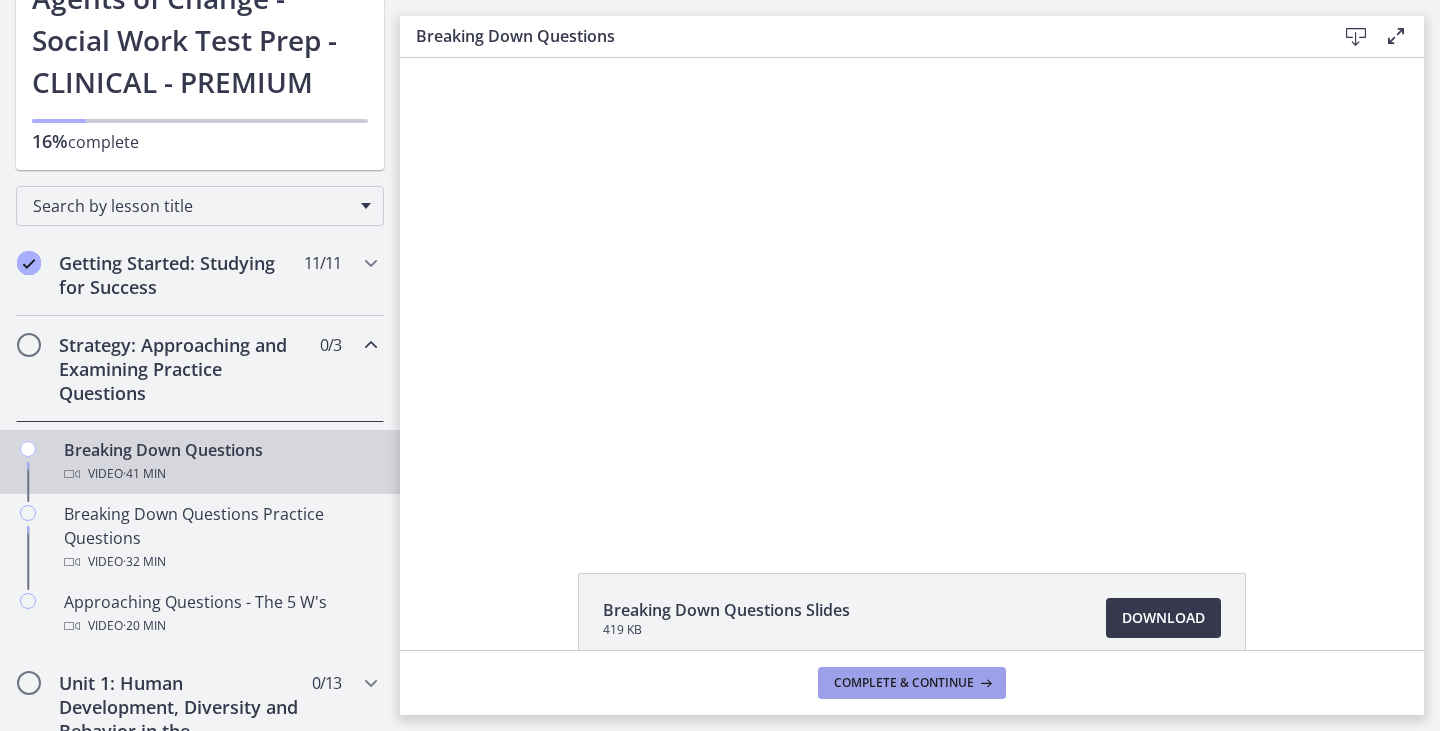 click on "Complete & continue" at bounding box center (912, 683) 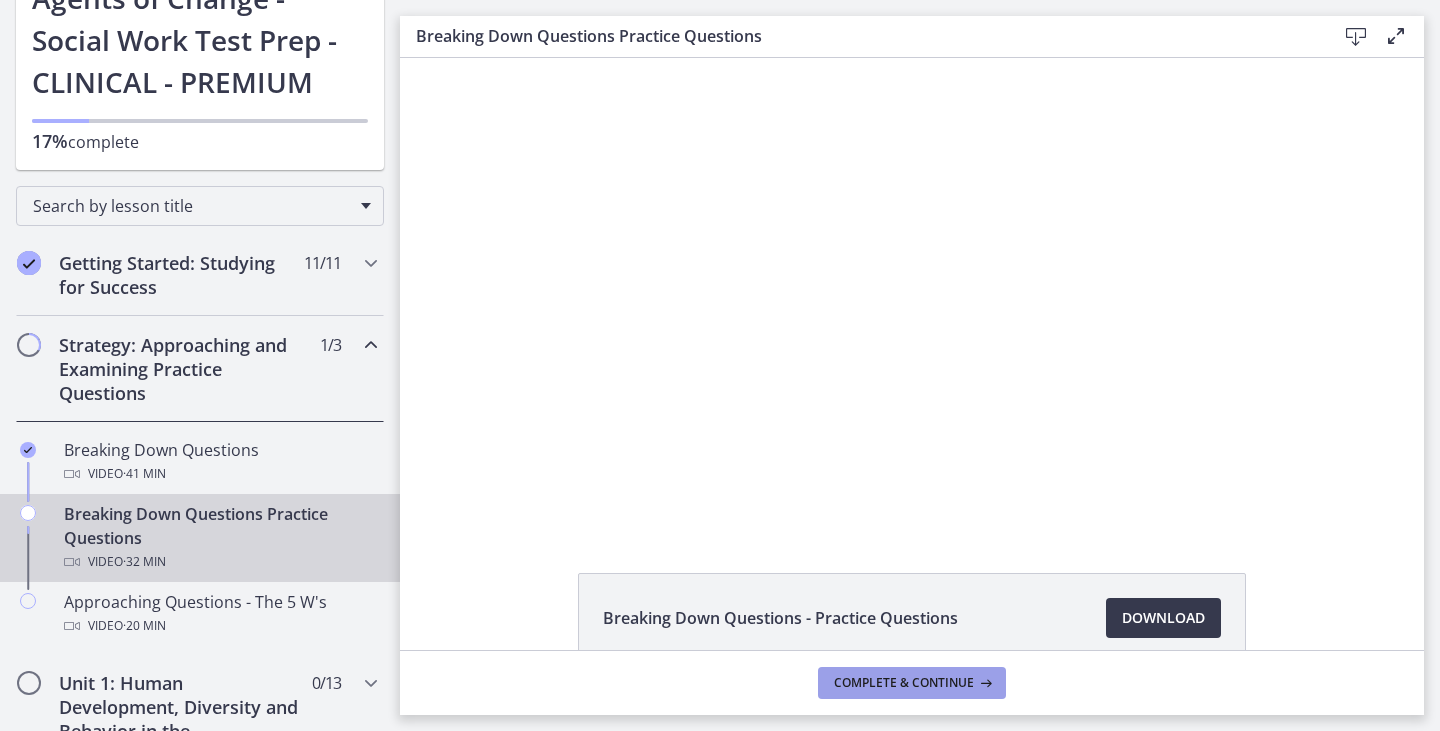 scroll, scrollTop: 0, scrollLeft: 0, axis: both 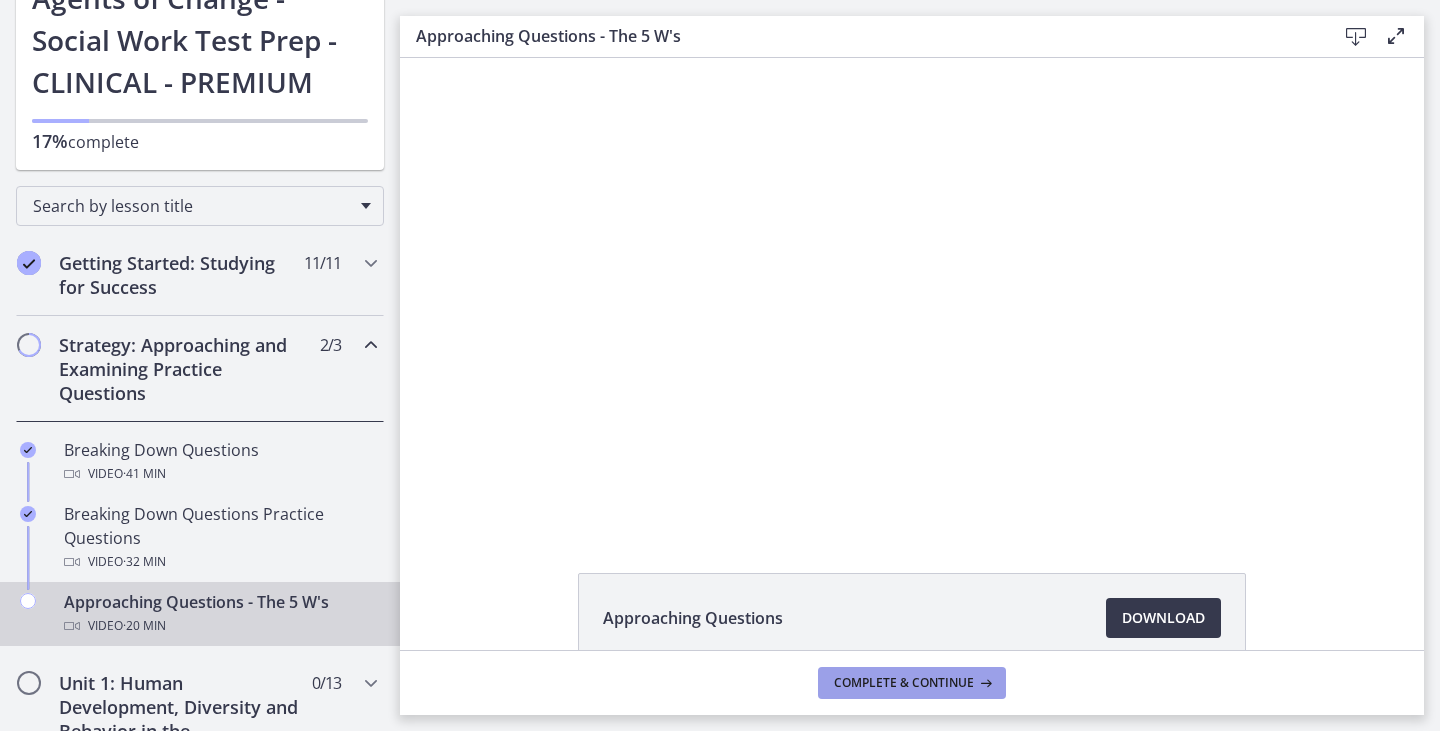 click on "Complete & continue" at bounding box center [904, 683] 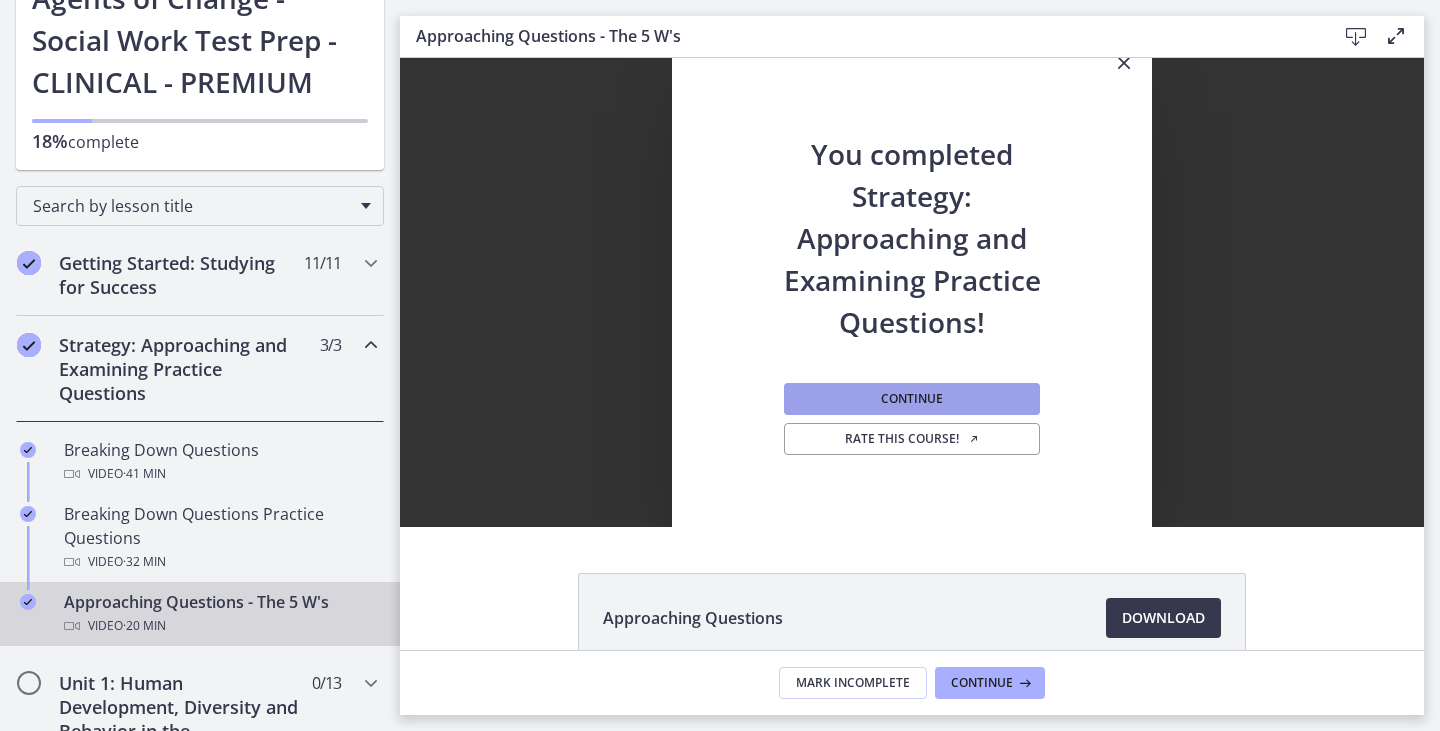 click on "Continue" at bounding box center [912, 399] 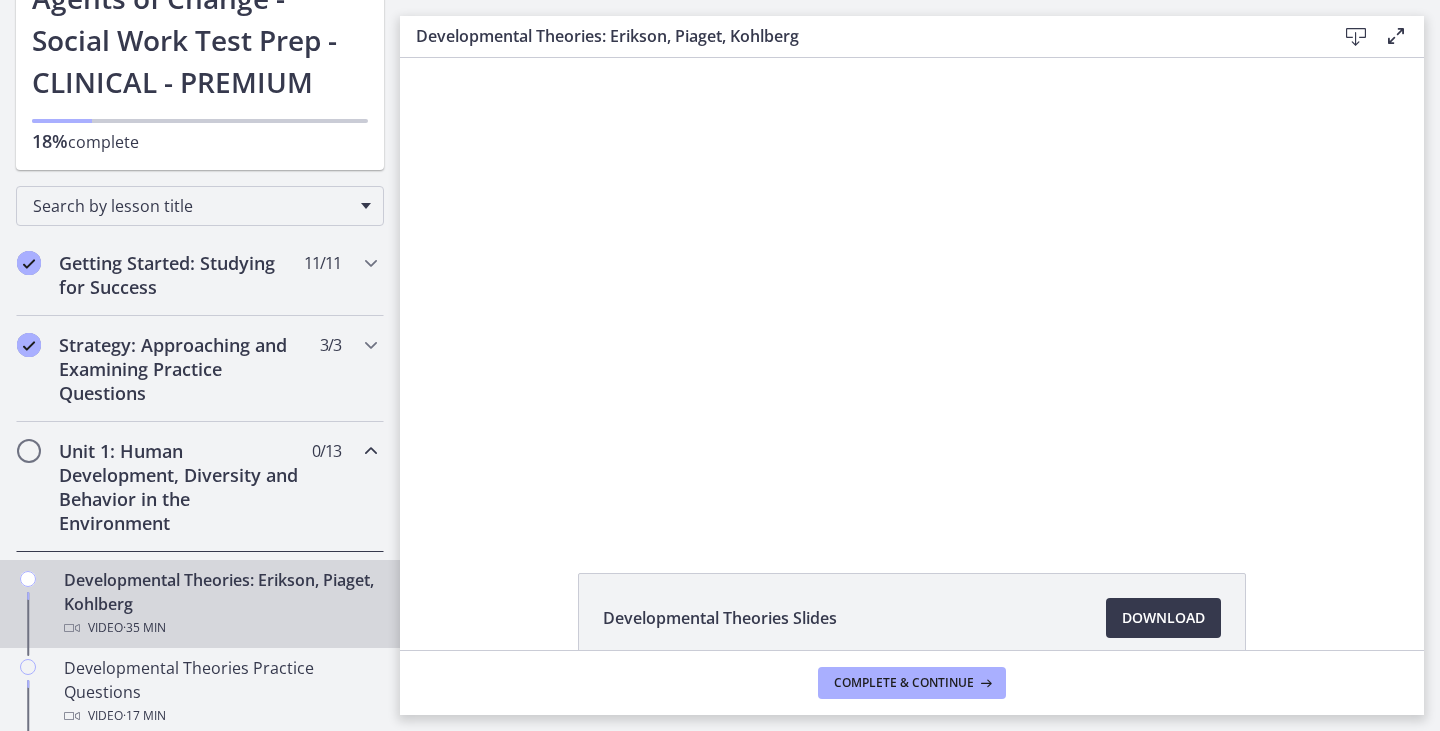 scroll, scrollTop: 0, scrollLeft: 0, axis: both 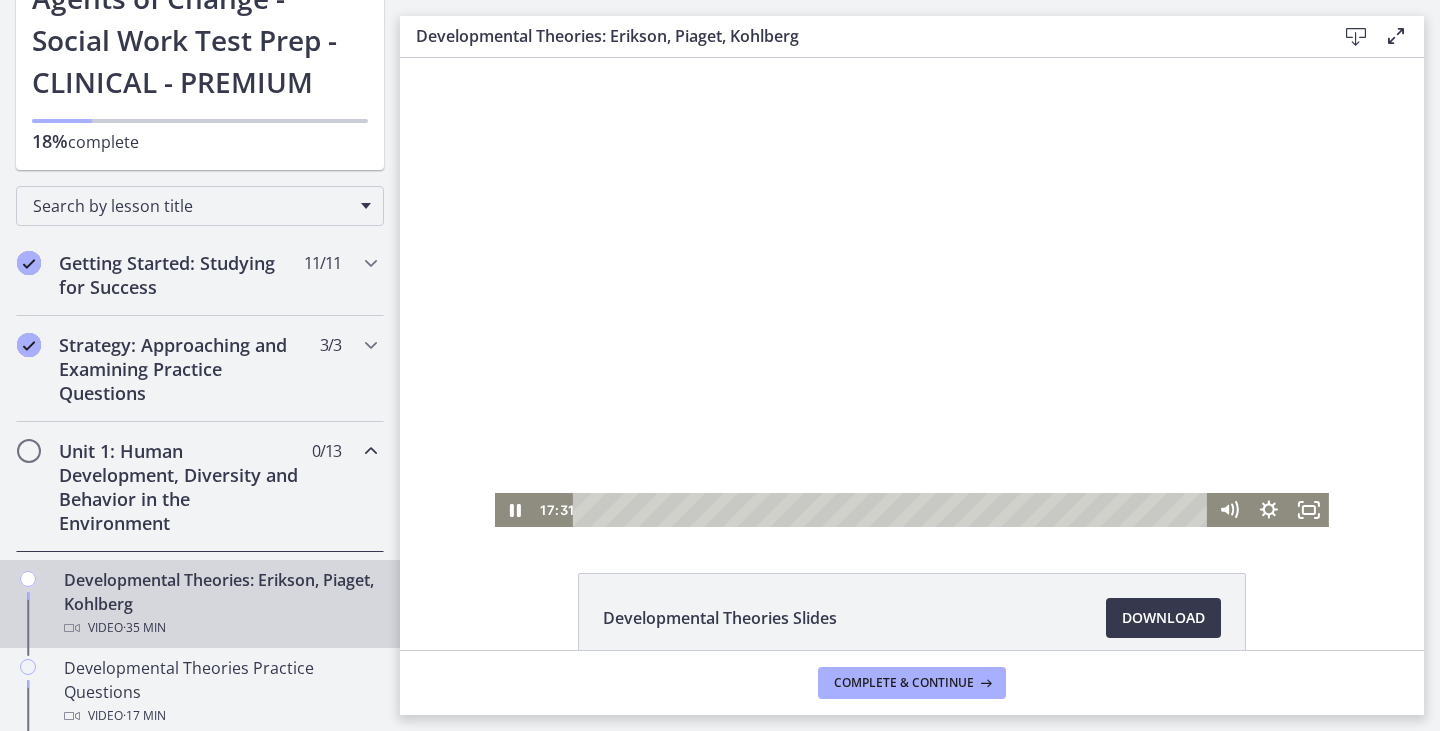 click at bounding box center [912, 292] 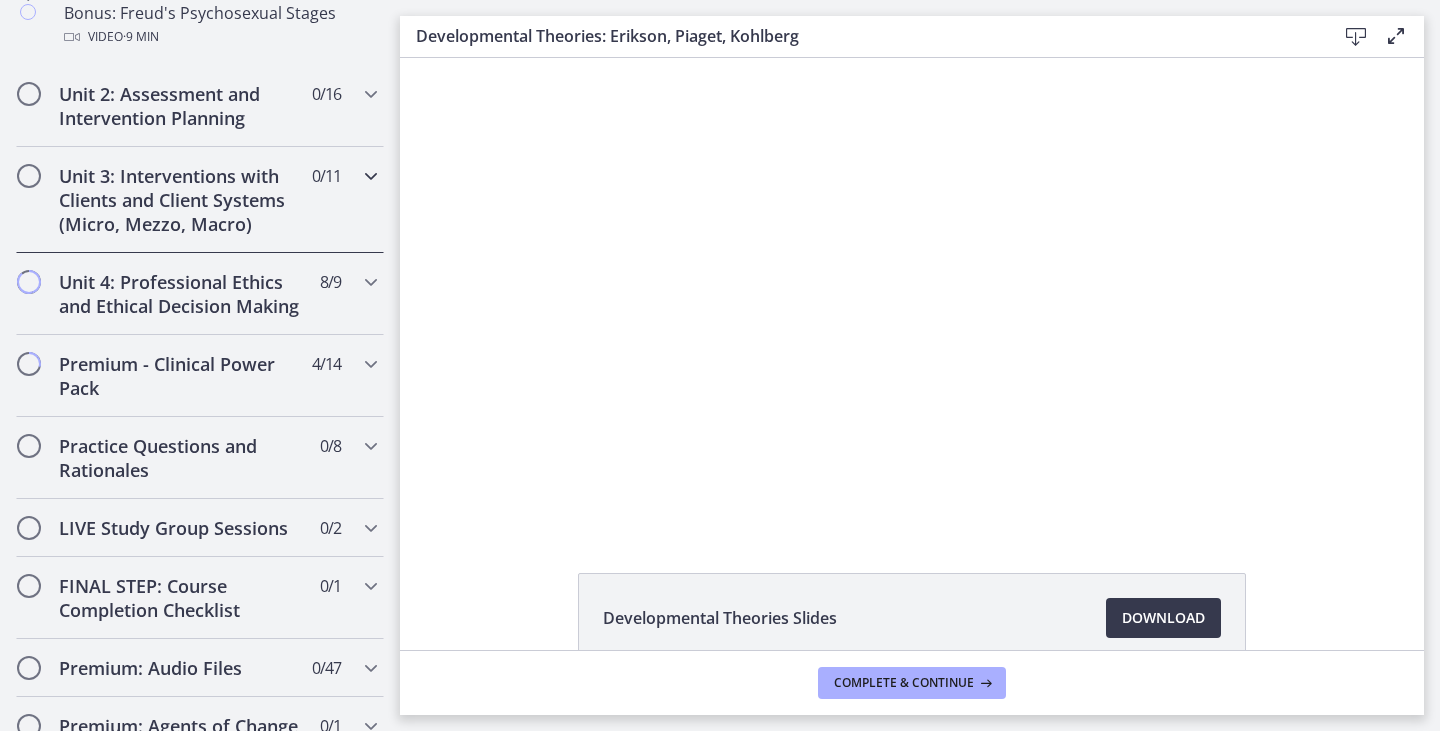 scroll, scrollTop: 1573, scrollLeft: 0, axis: vertical 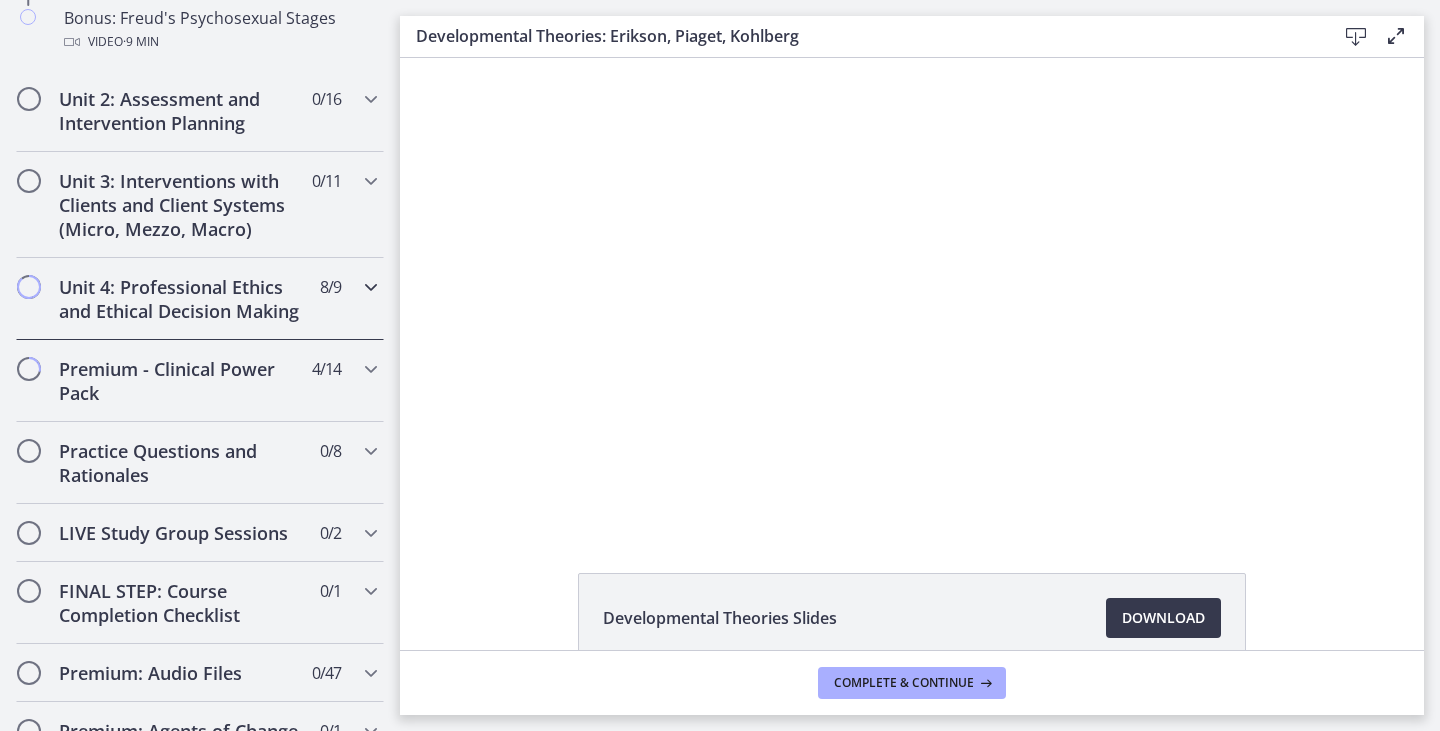 click on "Unit 4: Professional Ethics and Ethical Decision Making" at bounding box center (181, 299) 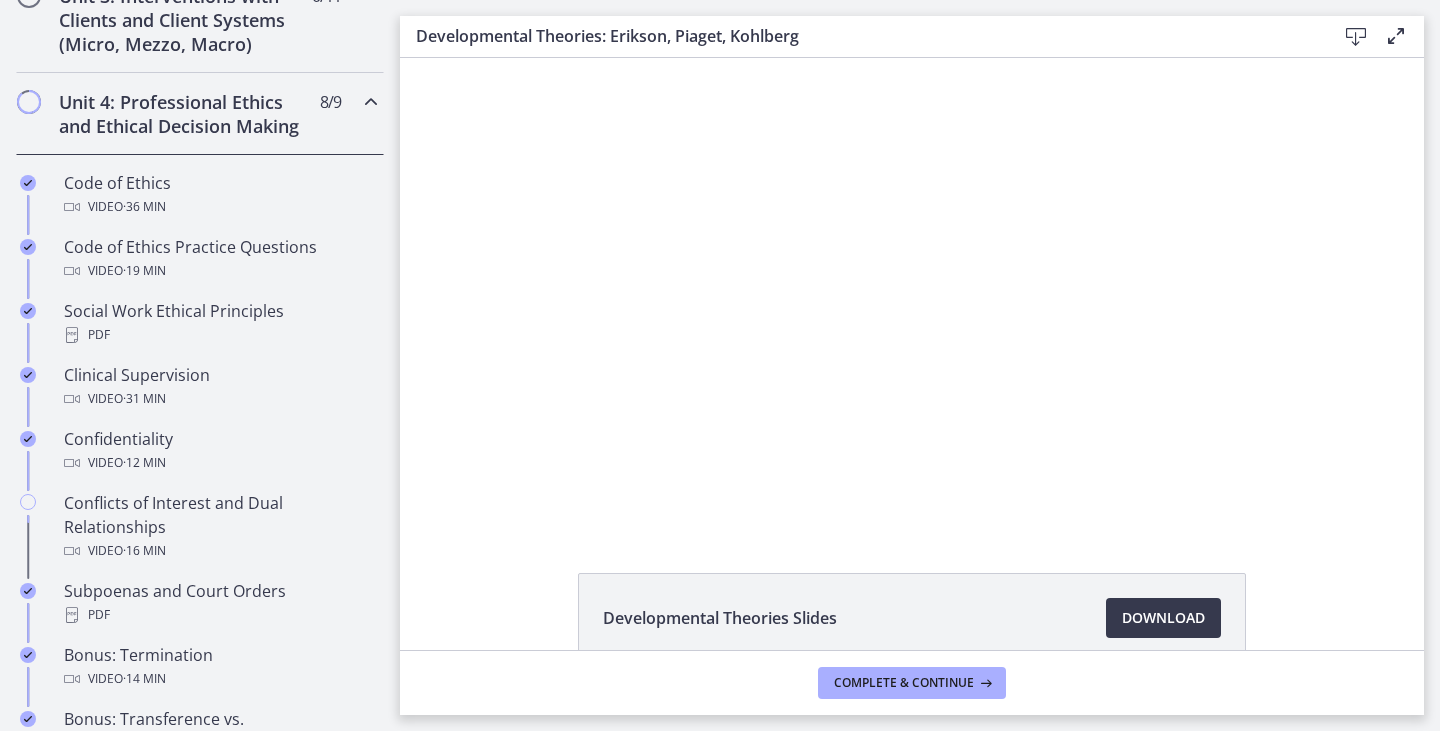 scroll, scrollTop: 811, scrollLeft: 0, axis: vertical 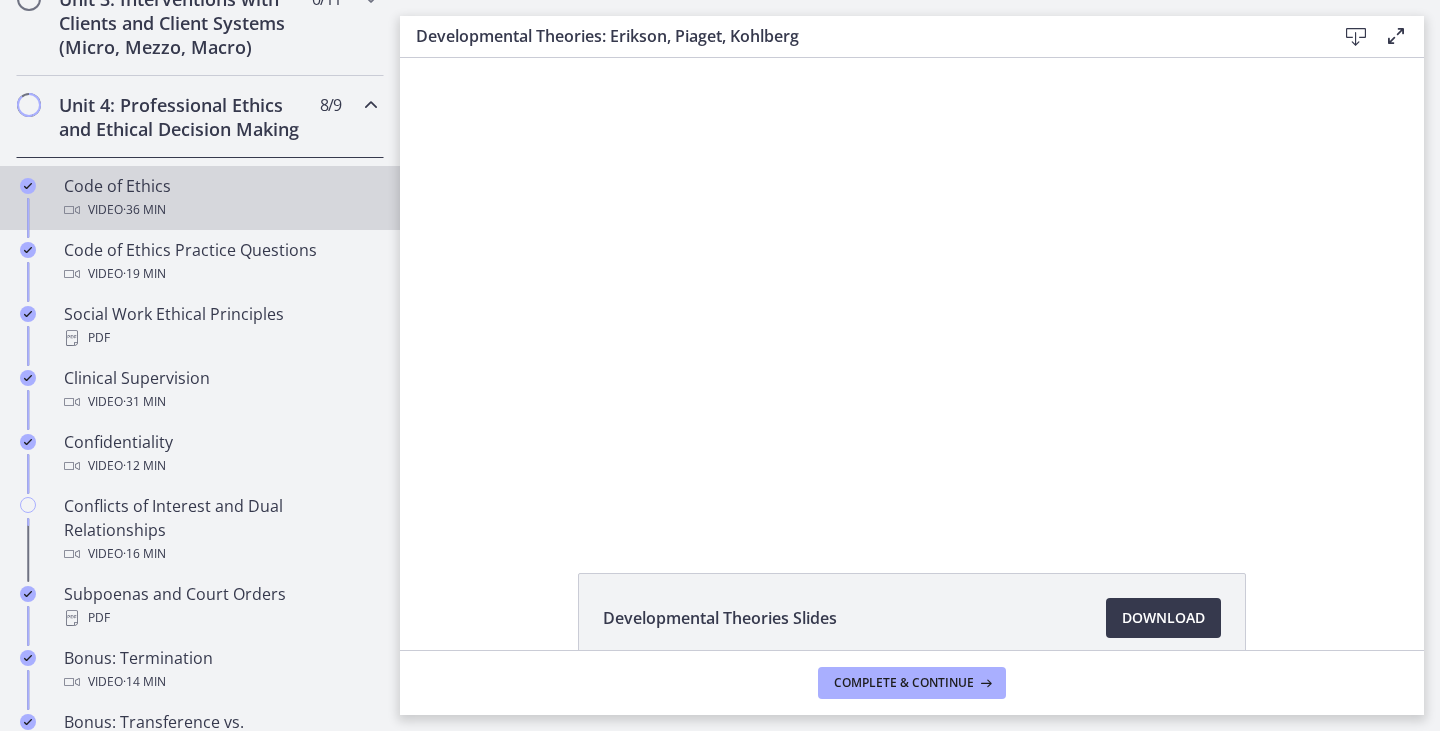 click on "Code of Ethics
Video
·  36 min" at bounding box center [220, 198] 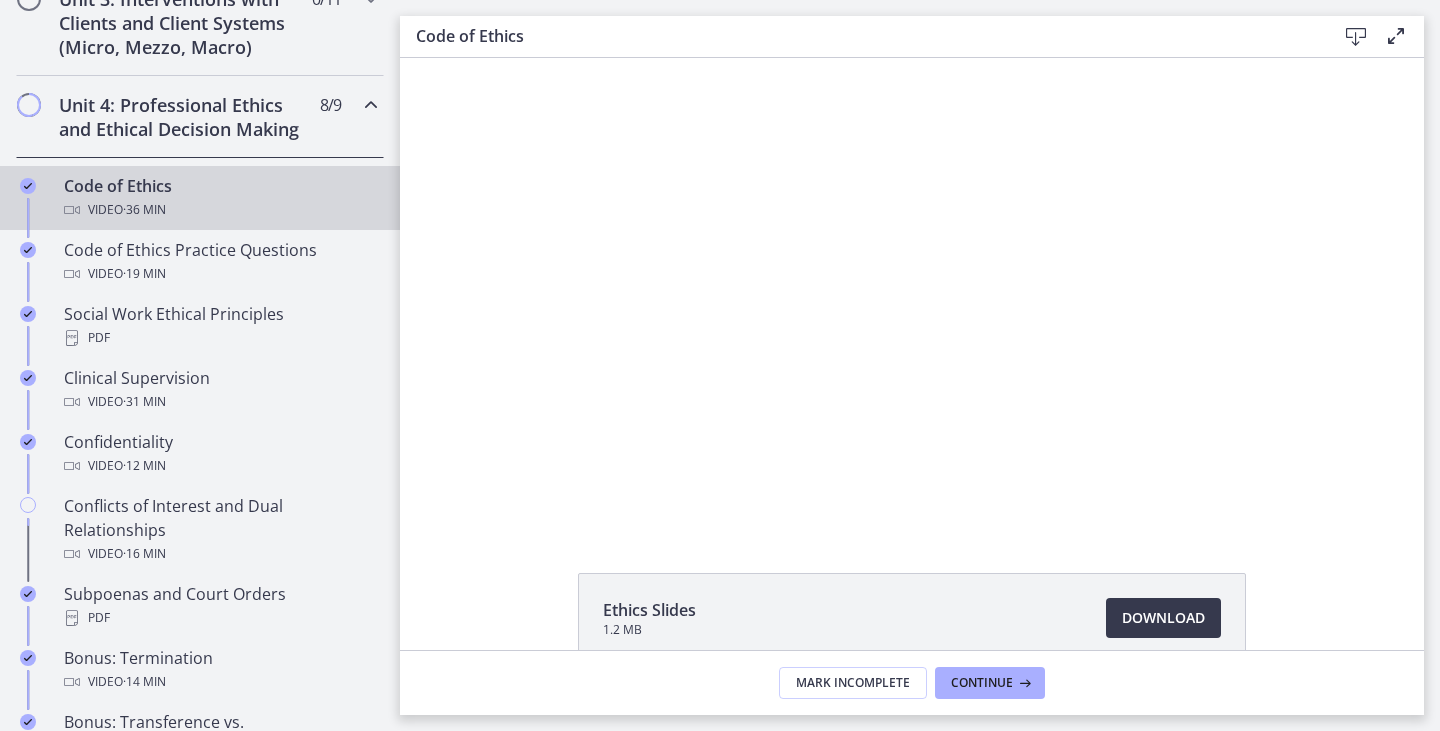 scroll, scrollTop: 0, scrollLeft: 0, axis: both 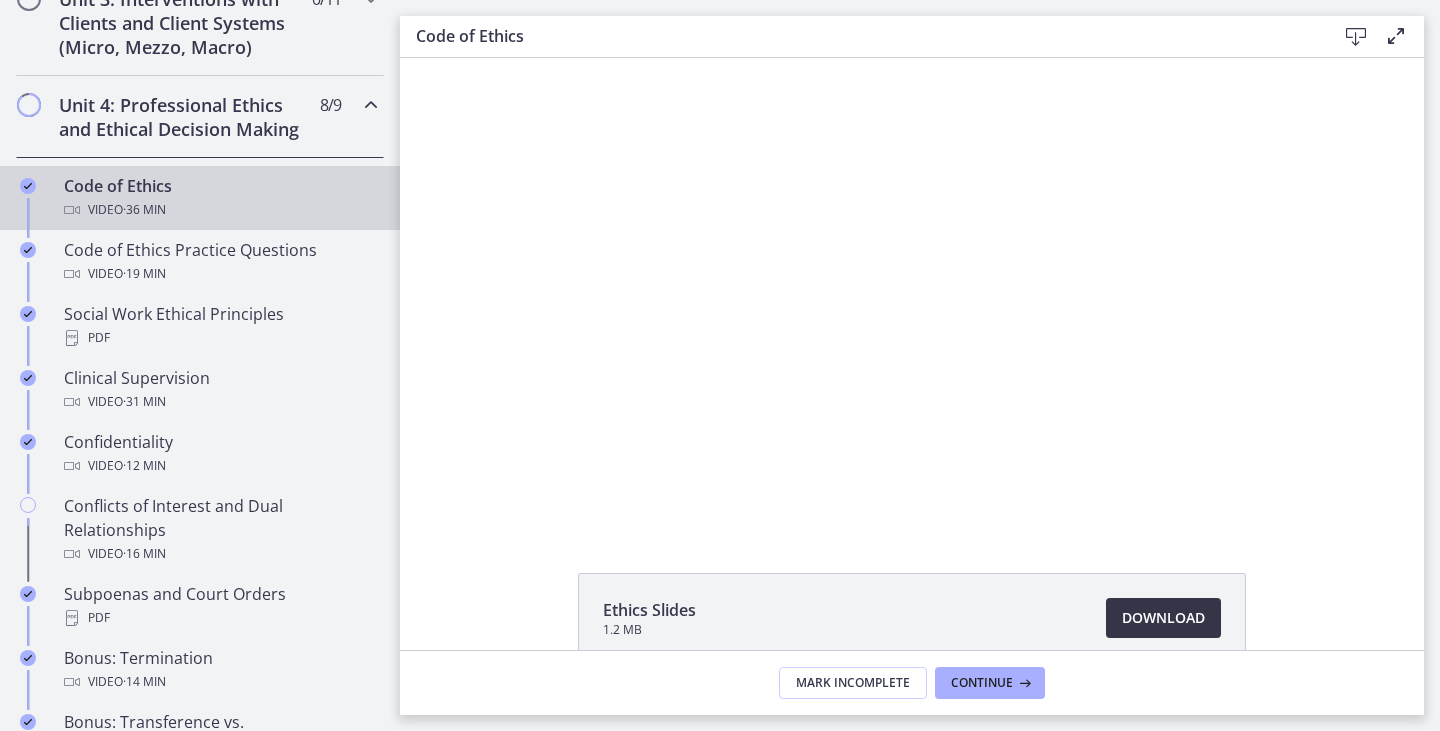 click on "Download
Opens in a new window" at bounding box center [1163, 618] 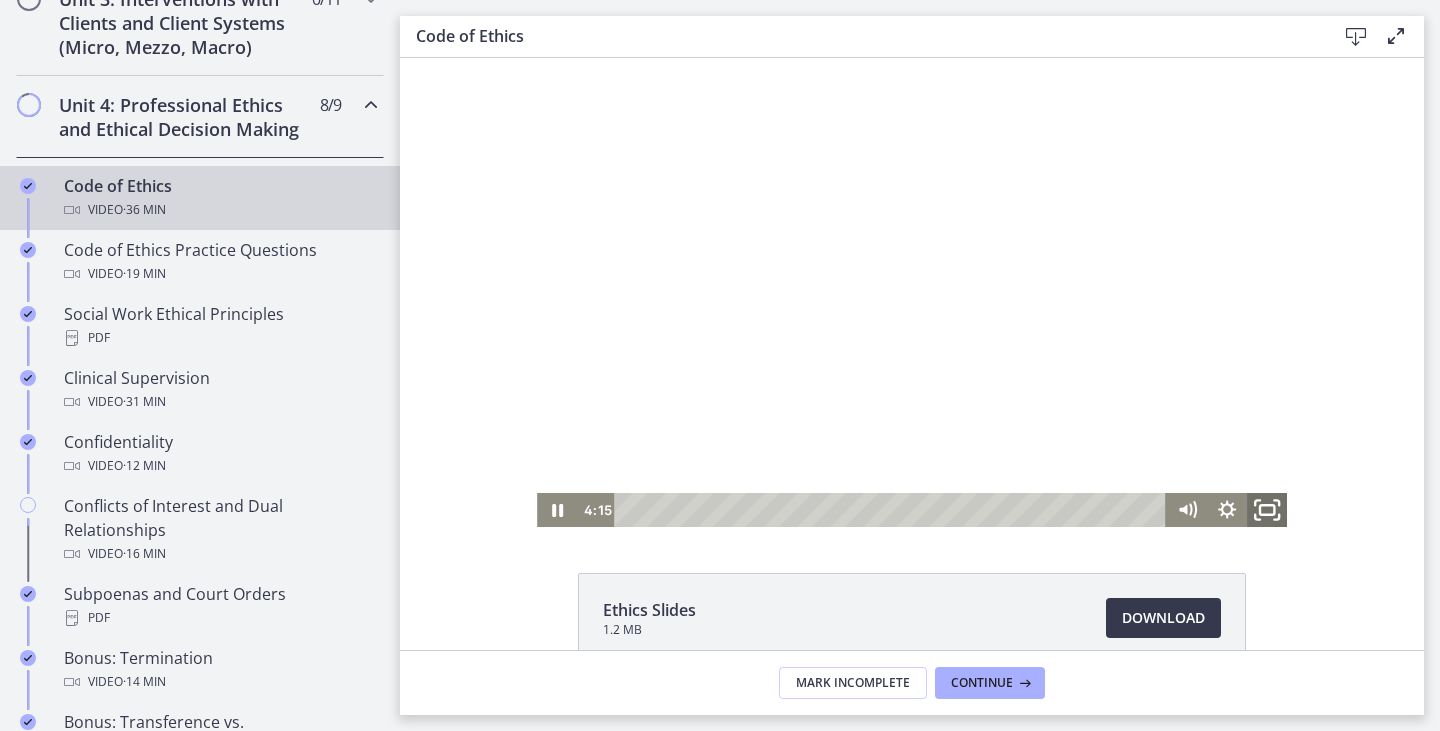 click 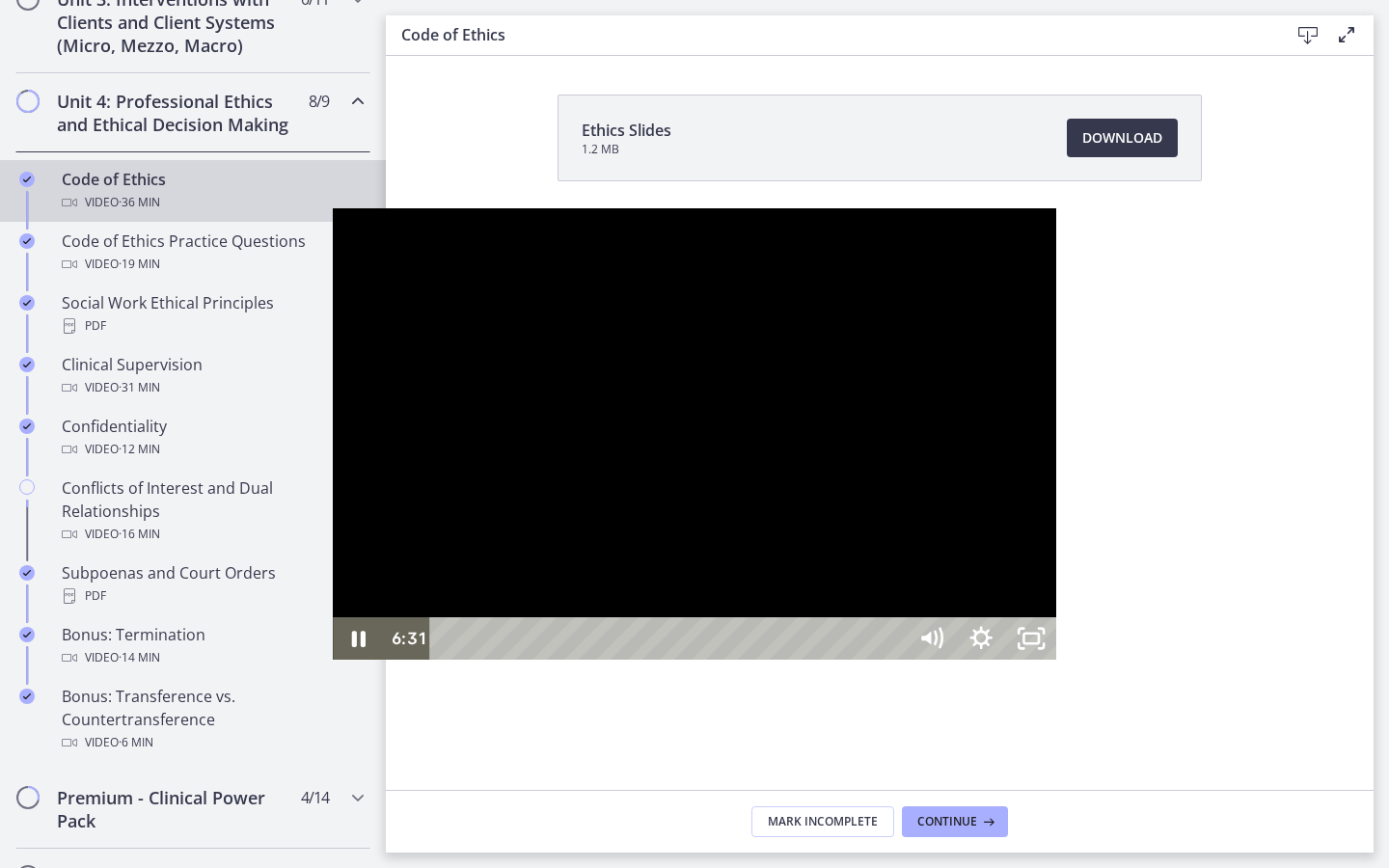 click at bounding box center (694, 434) 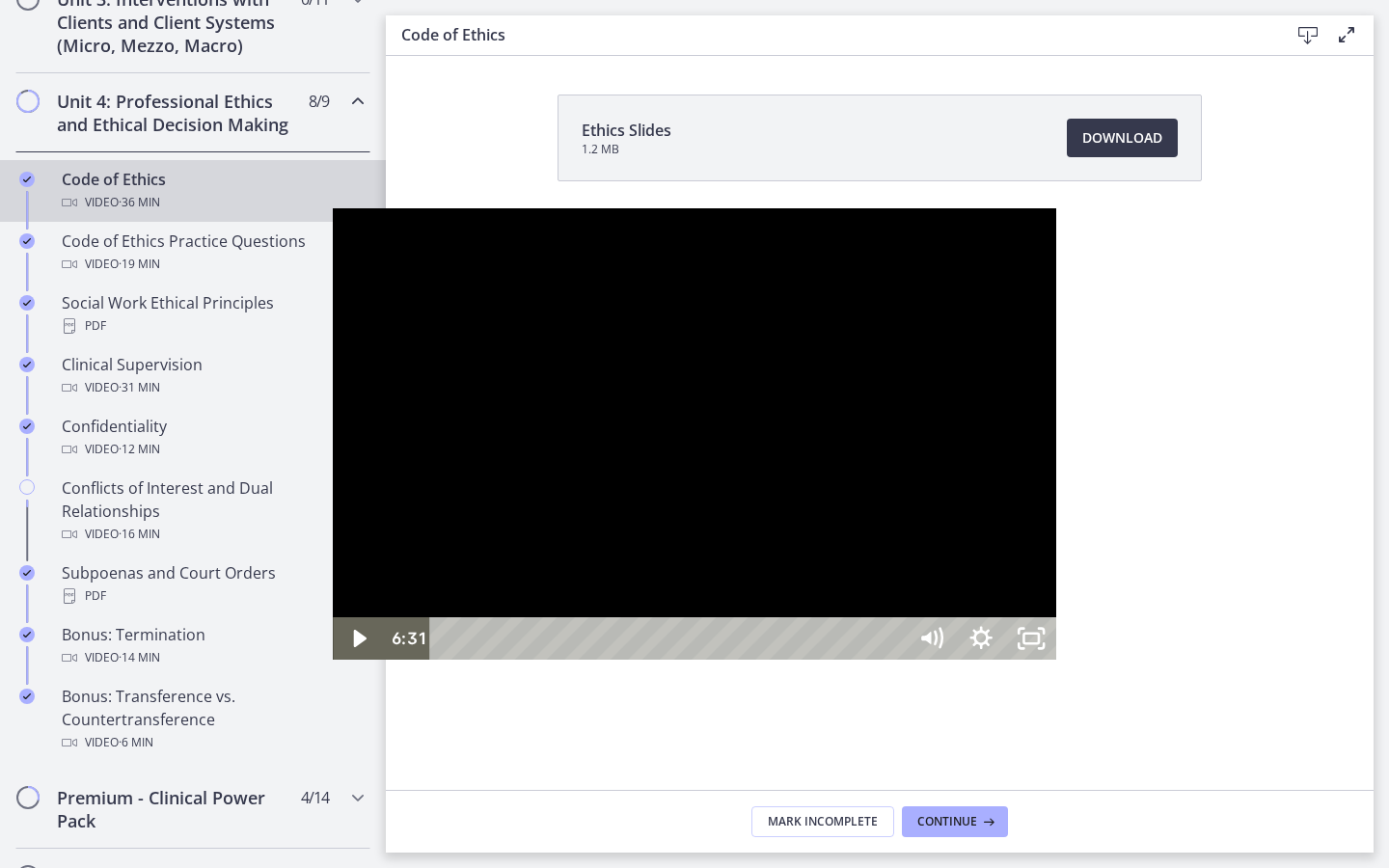 click at bounding box center (694, 434) 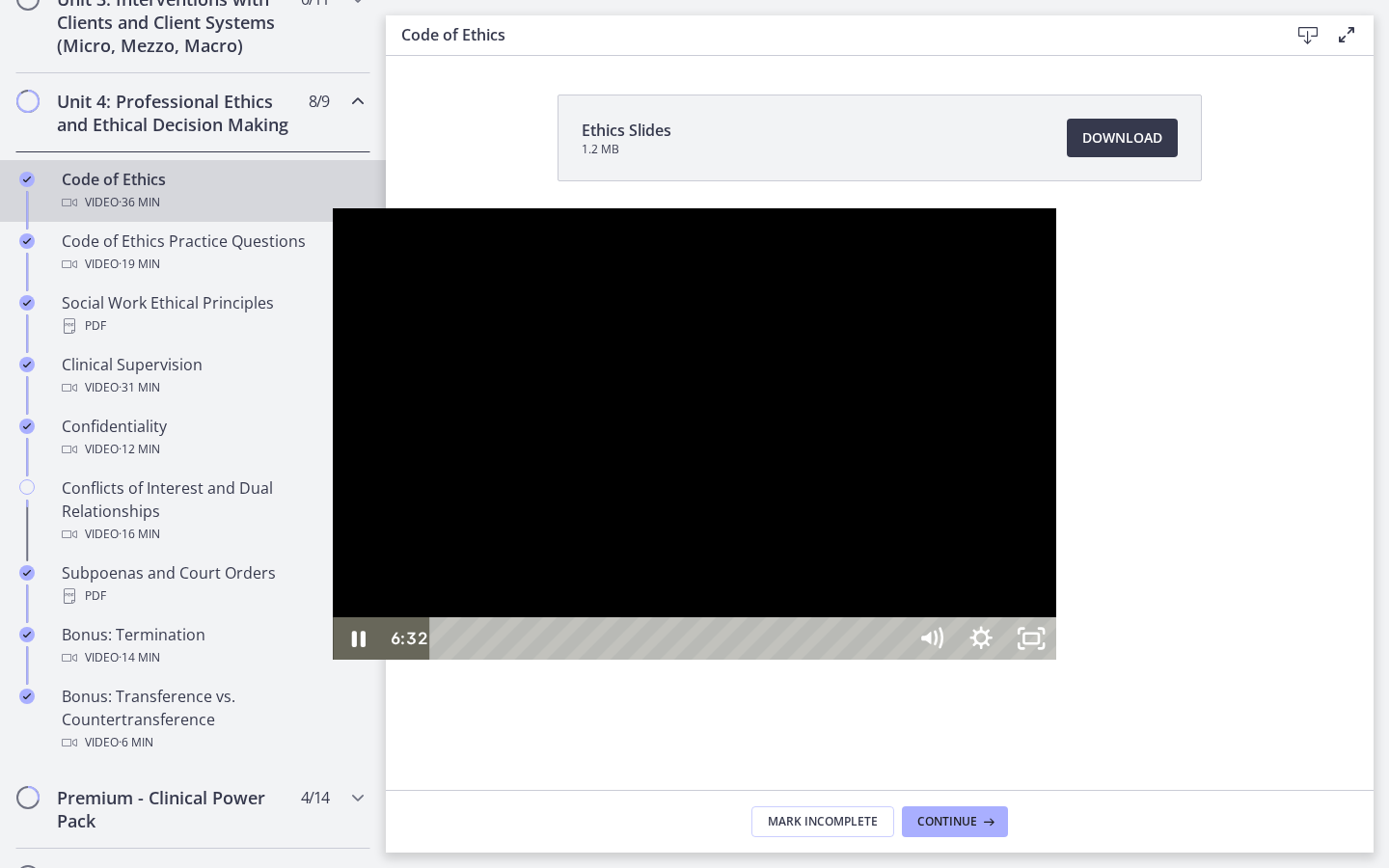 click at bounding box center [694, 434] 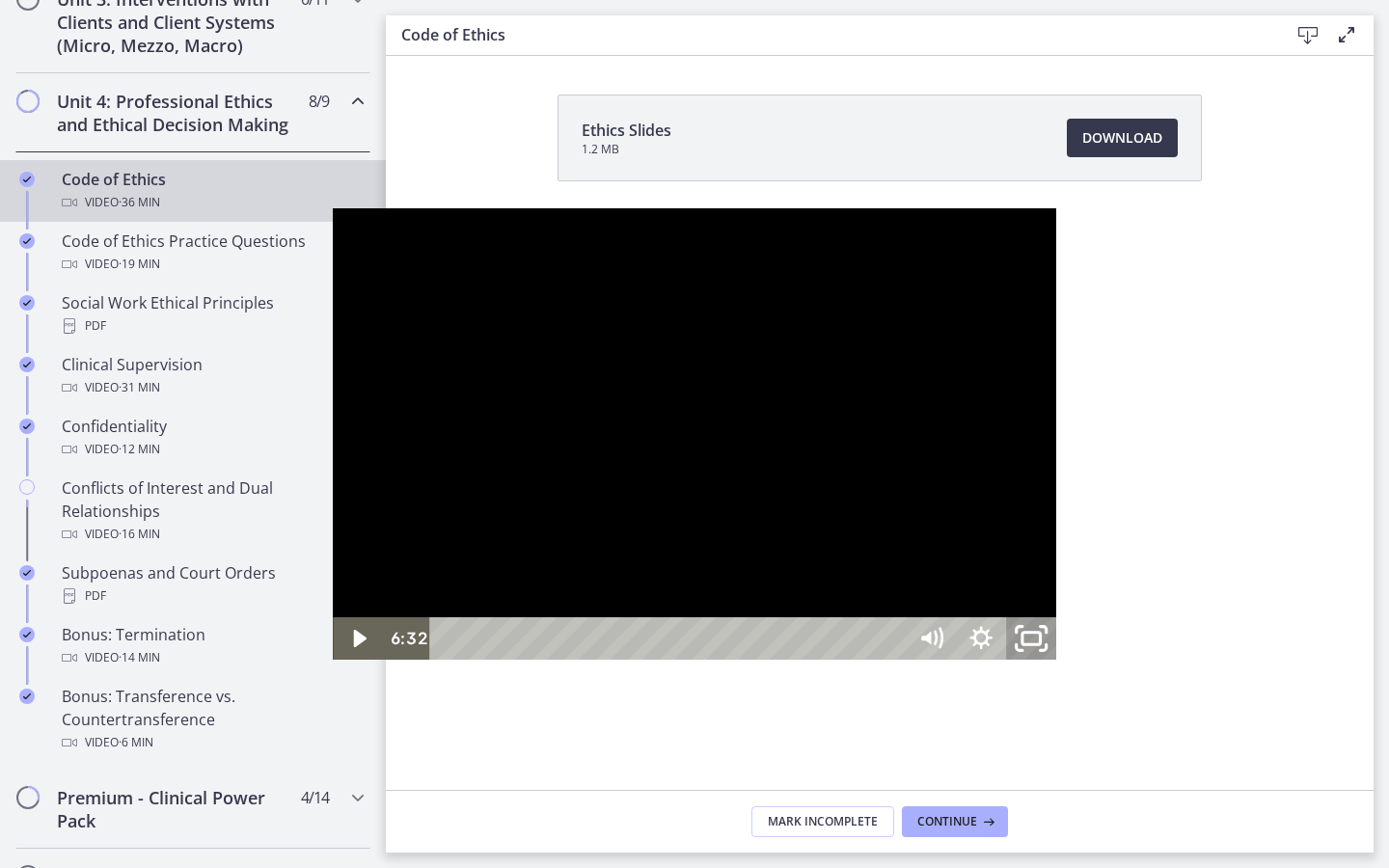 click 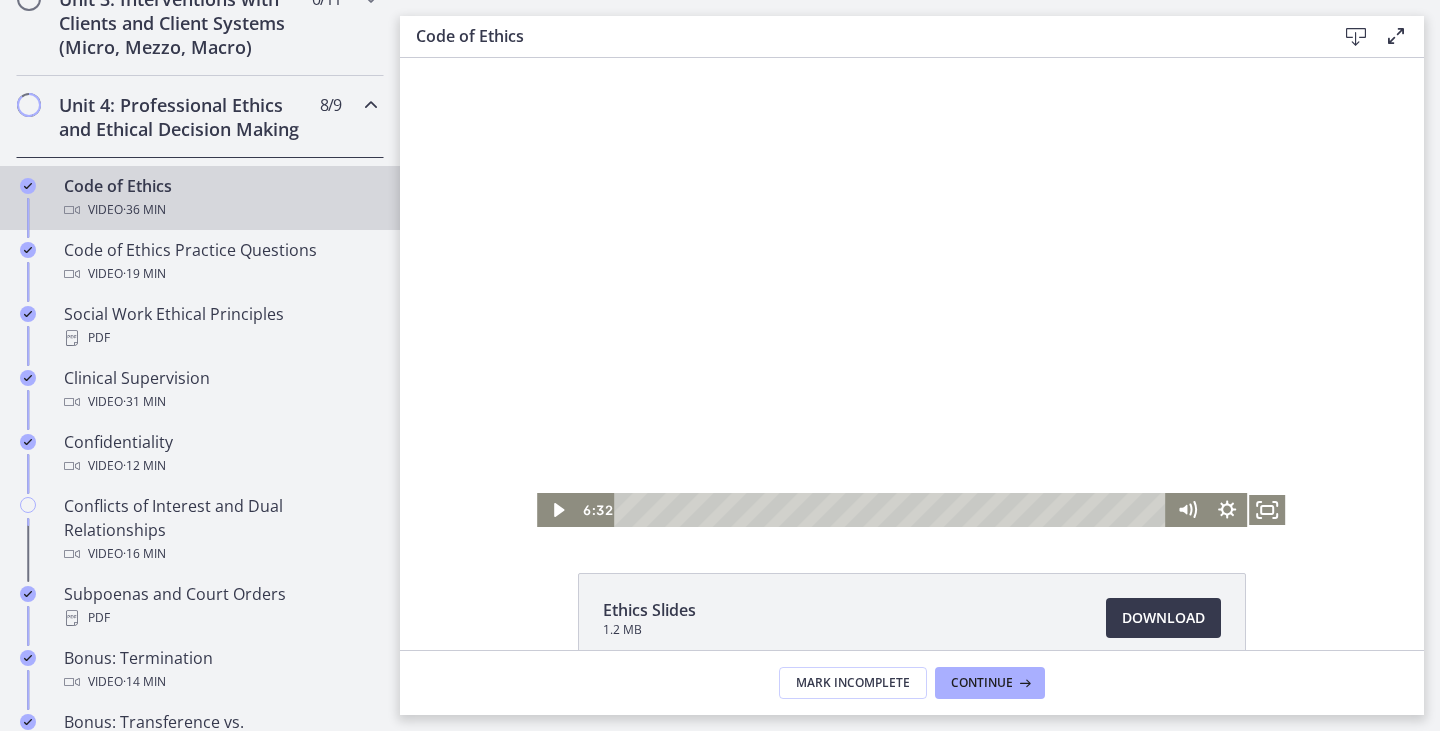 click at bounding box center [912, 292] 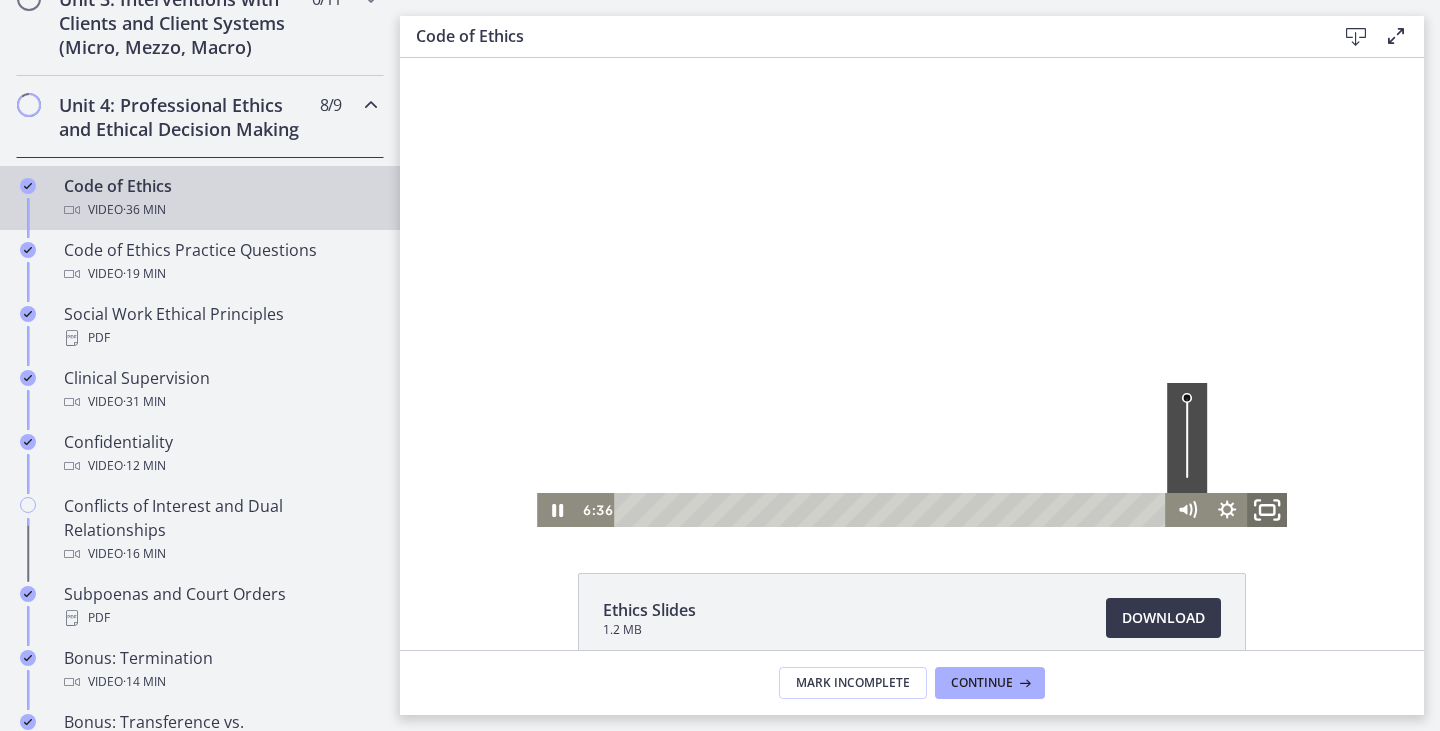 click 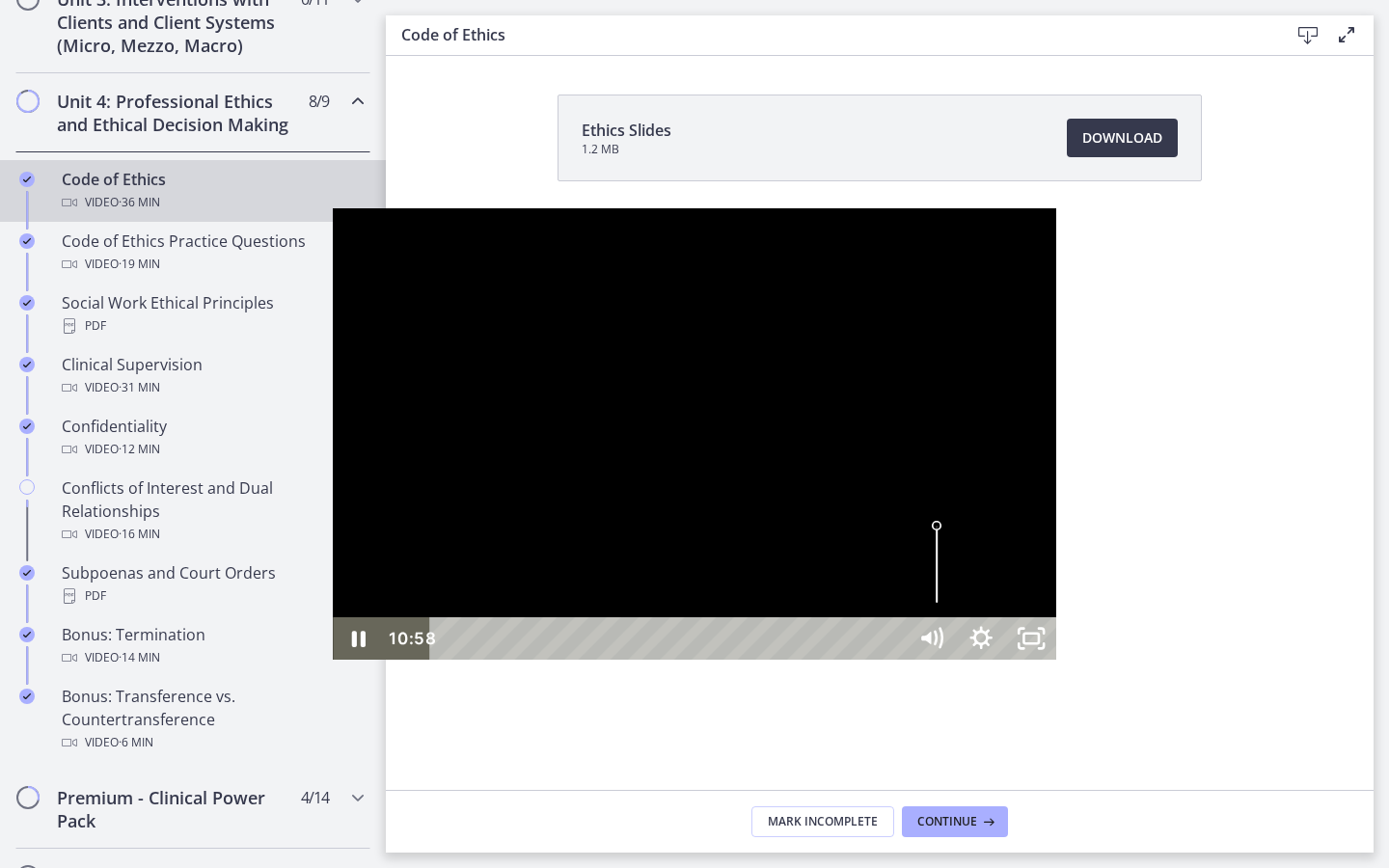 click at bounding box center [694, 434] 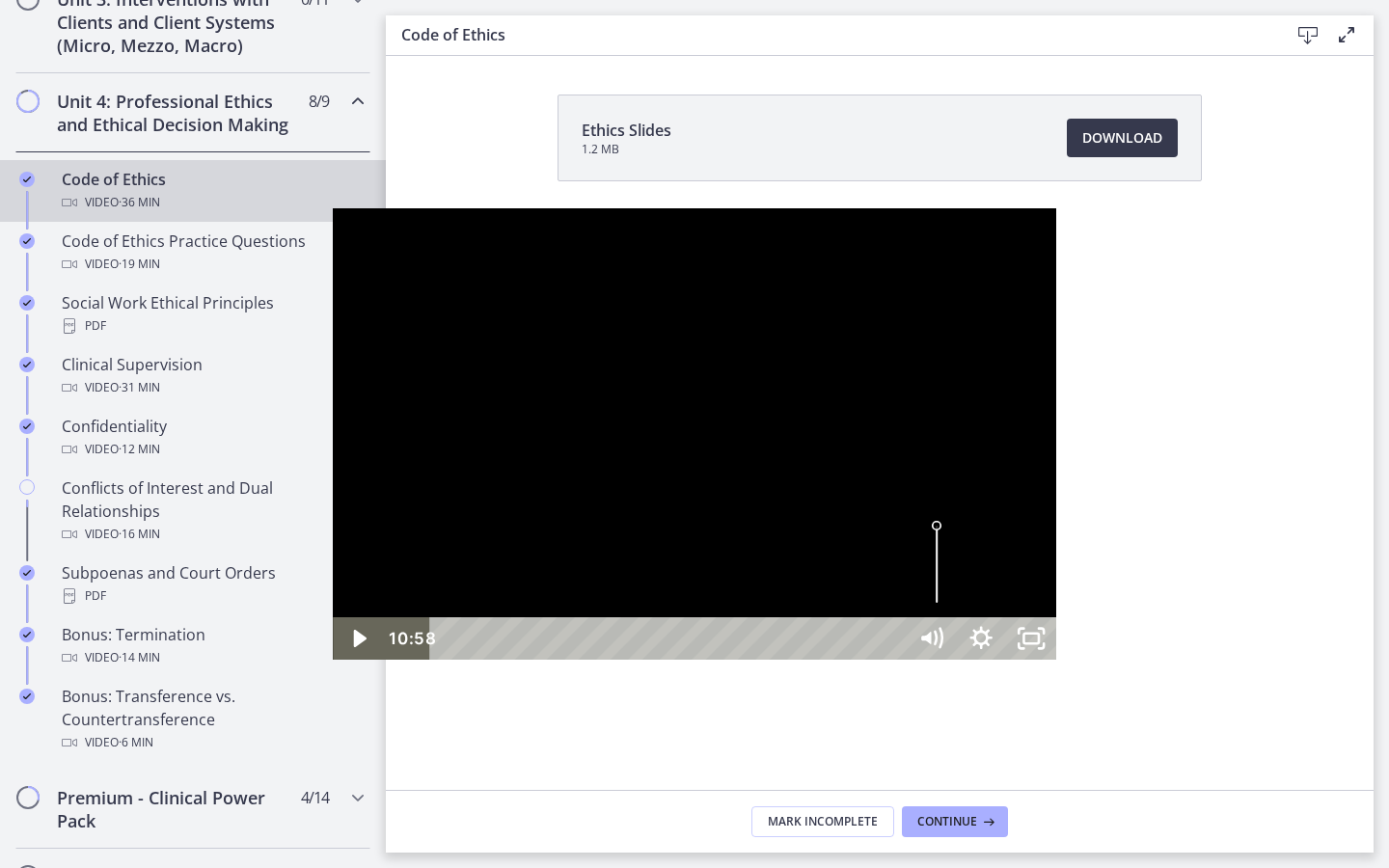 click at bounding box center [694, 434] 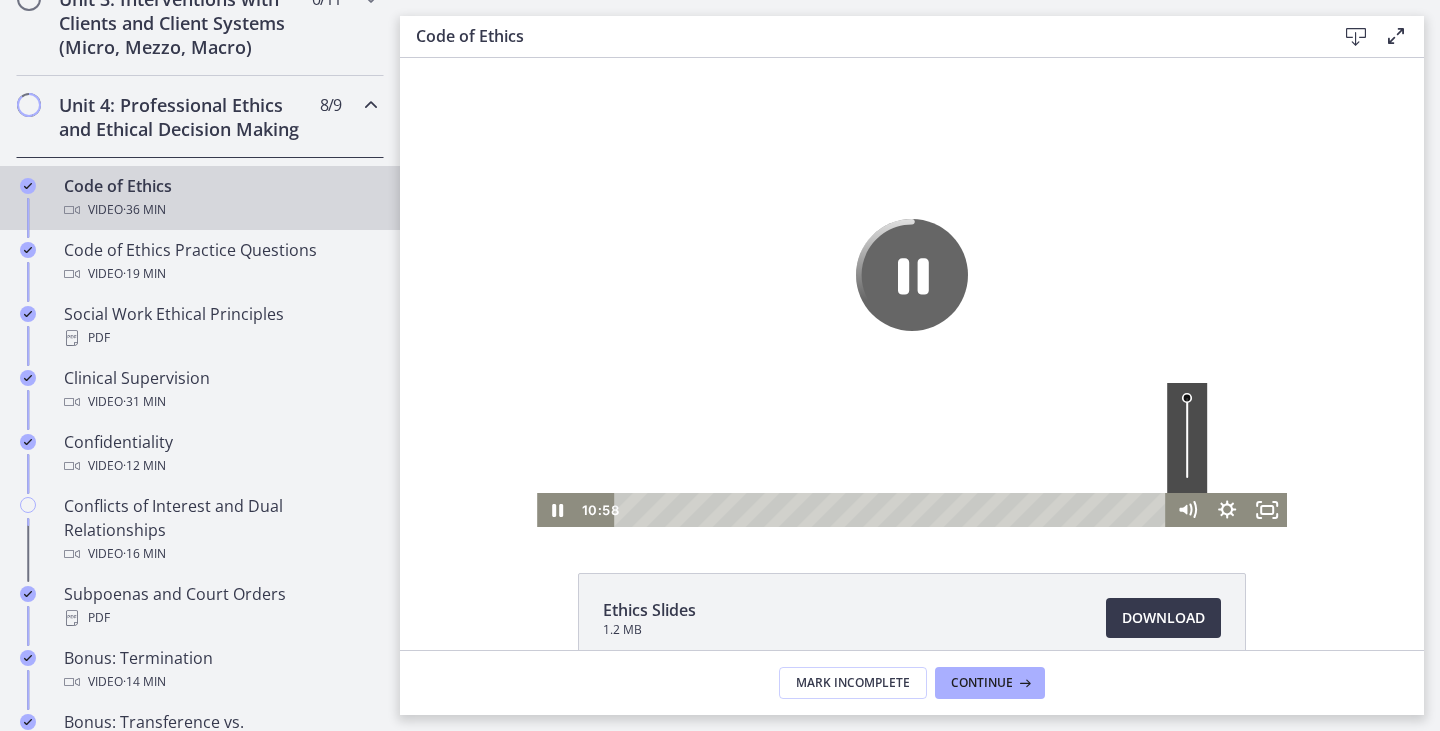 click at bounding box center (912, 292) 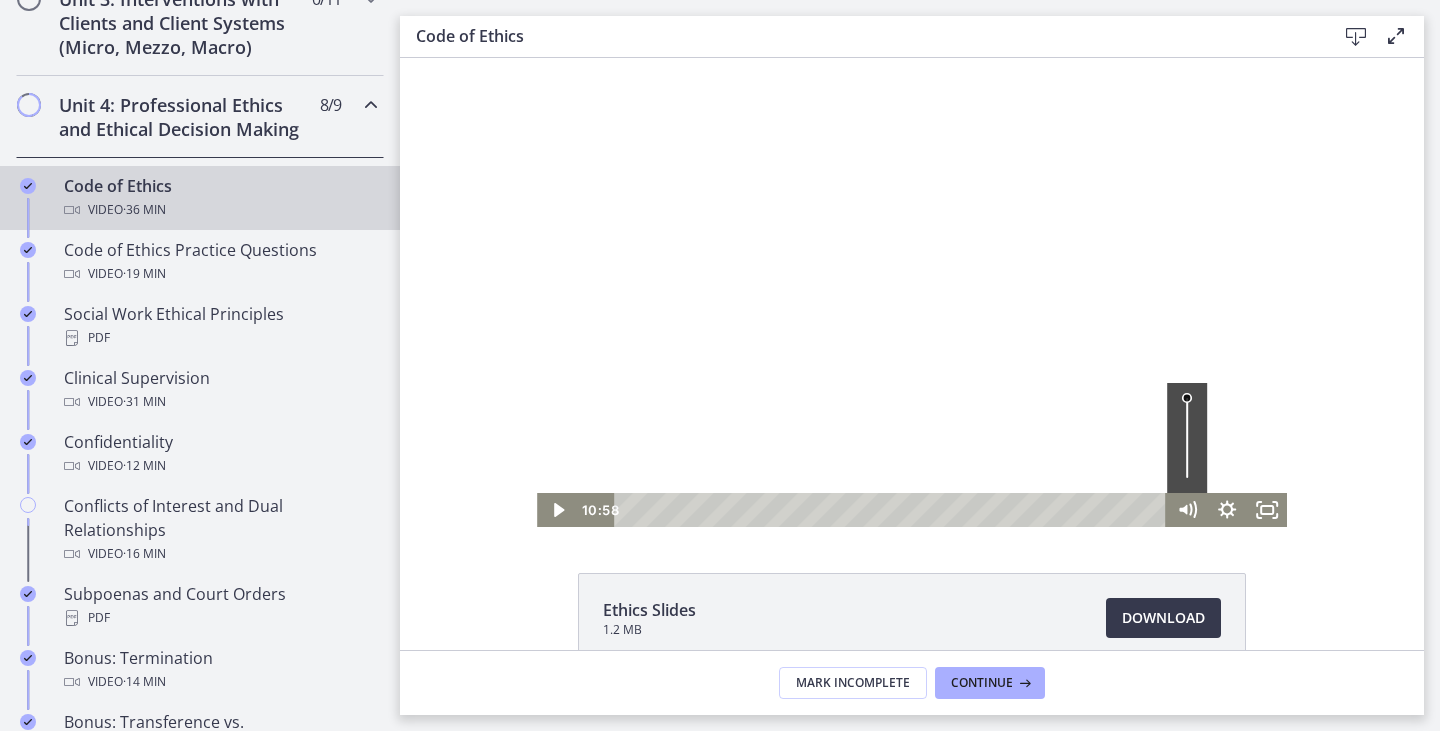 click at bounding box center [912, 292] 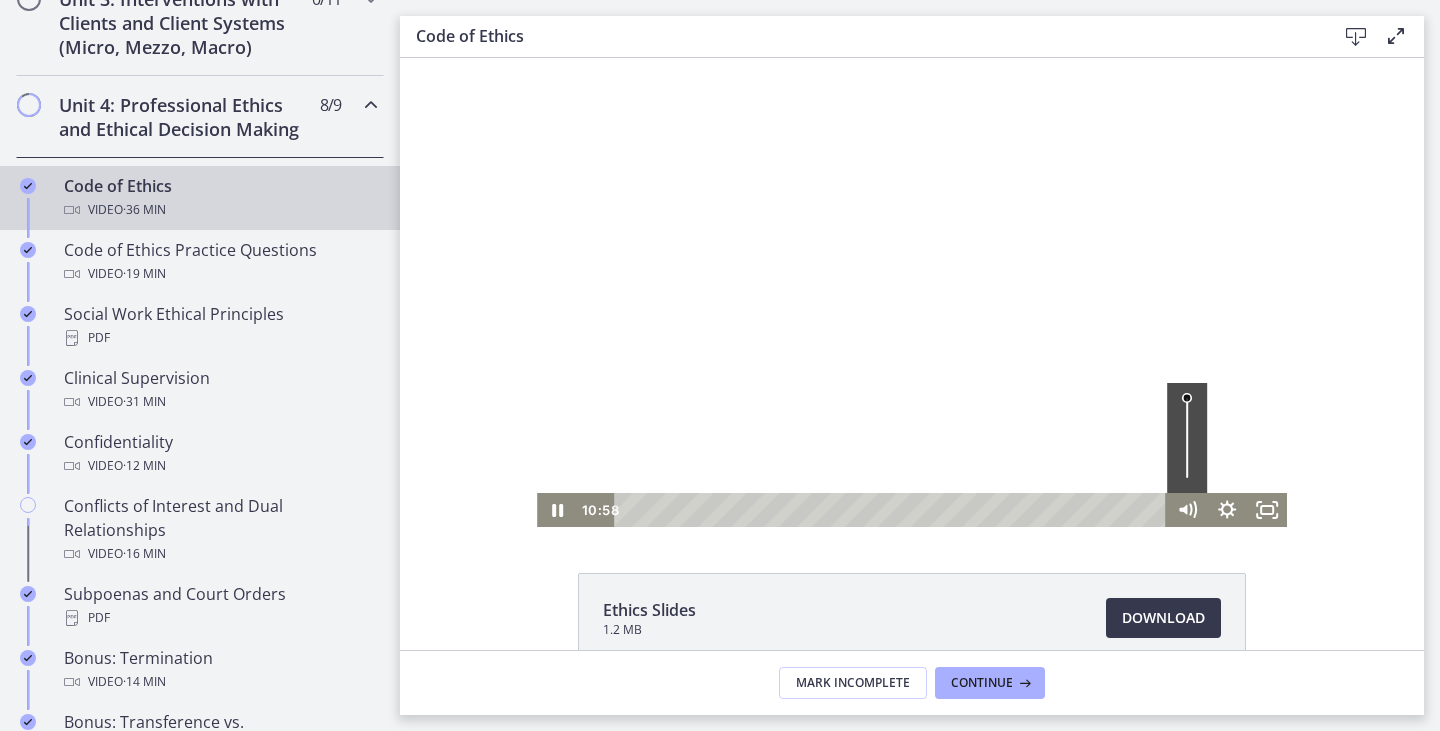 click at bounding box center (912, 292) 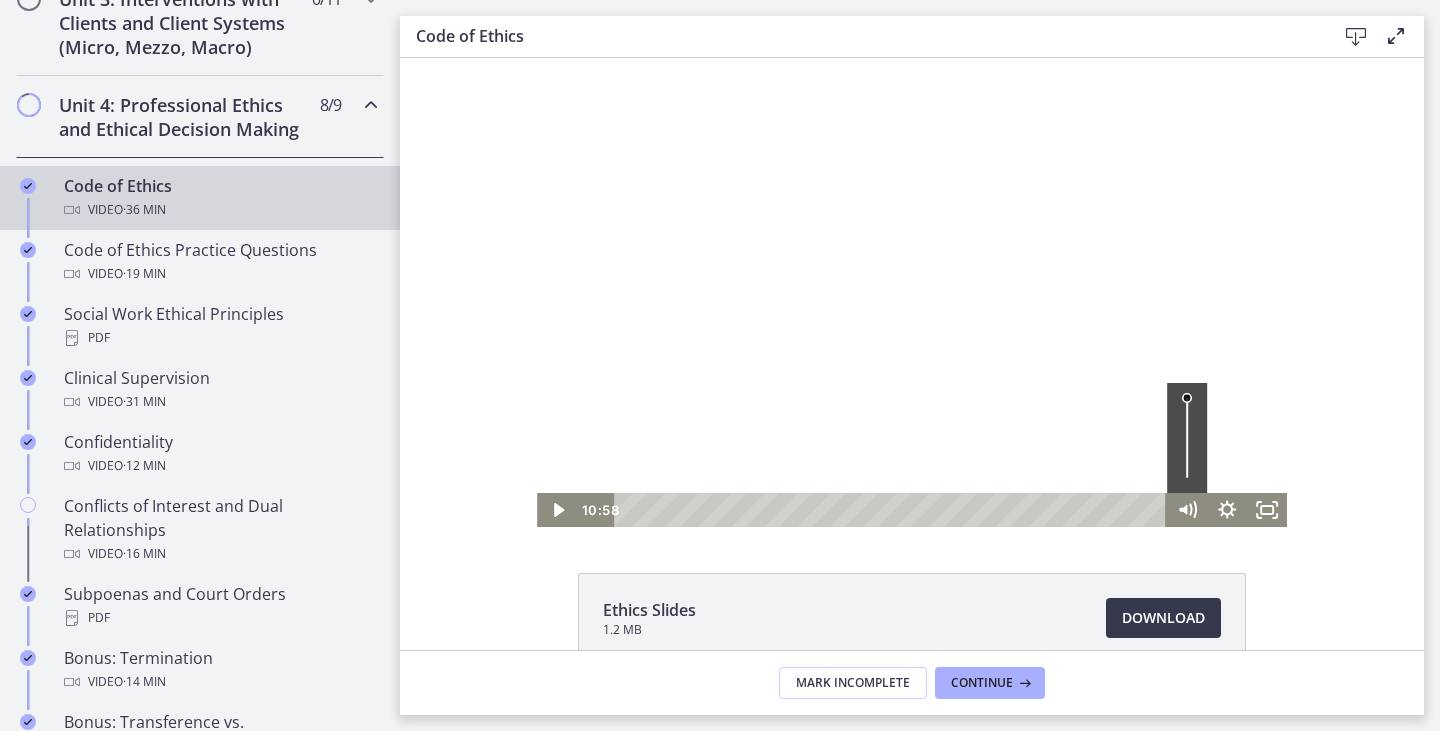 click at bounding box center (912, 292) 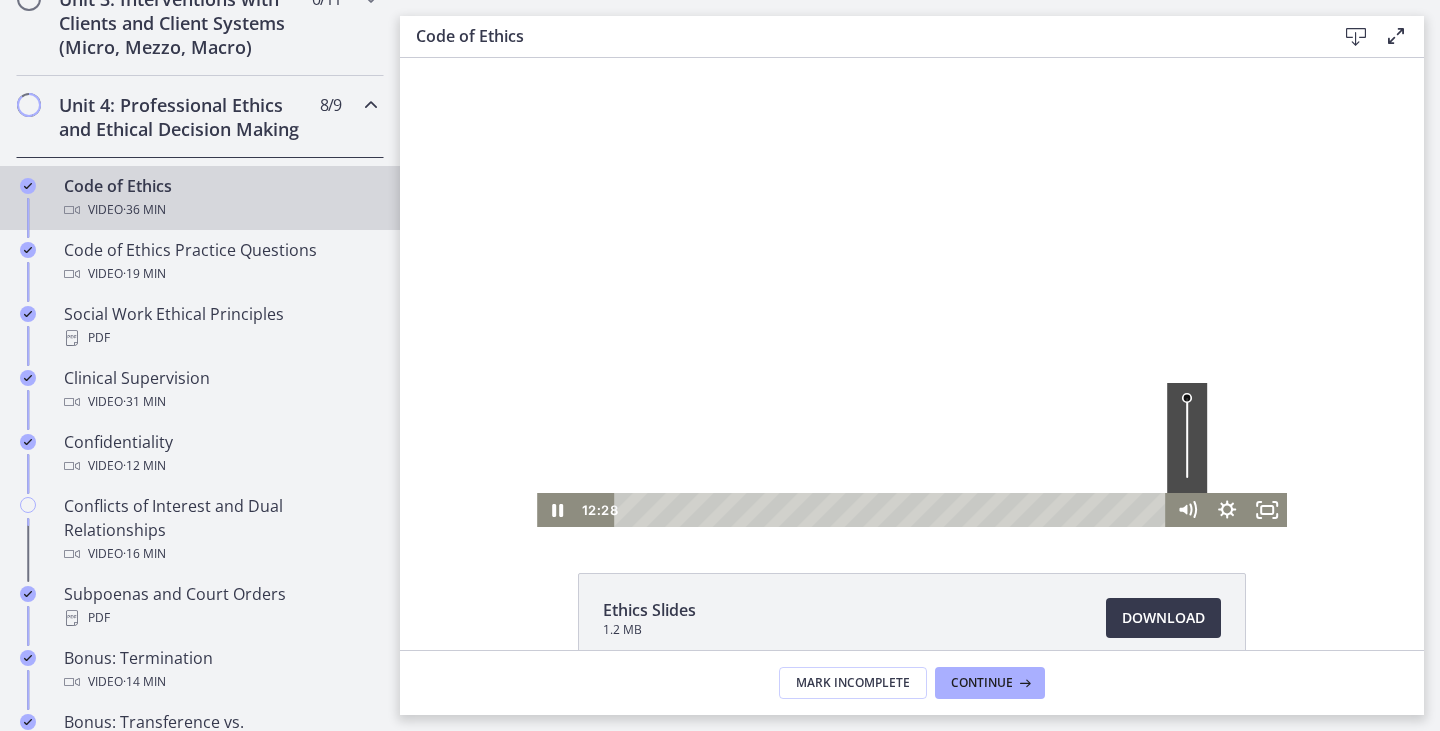 click at bounding box center (912, 292) 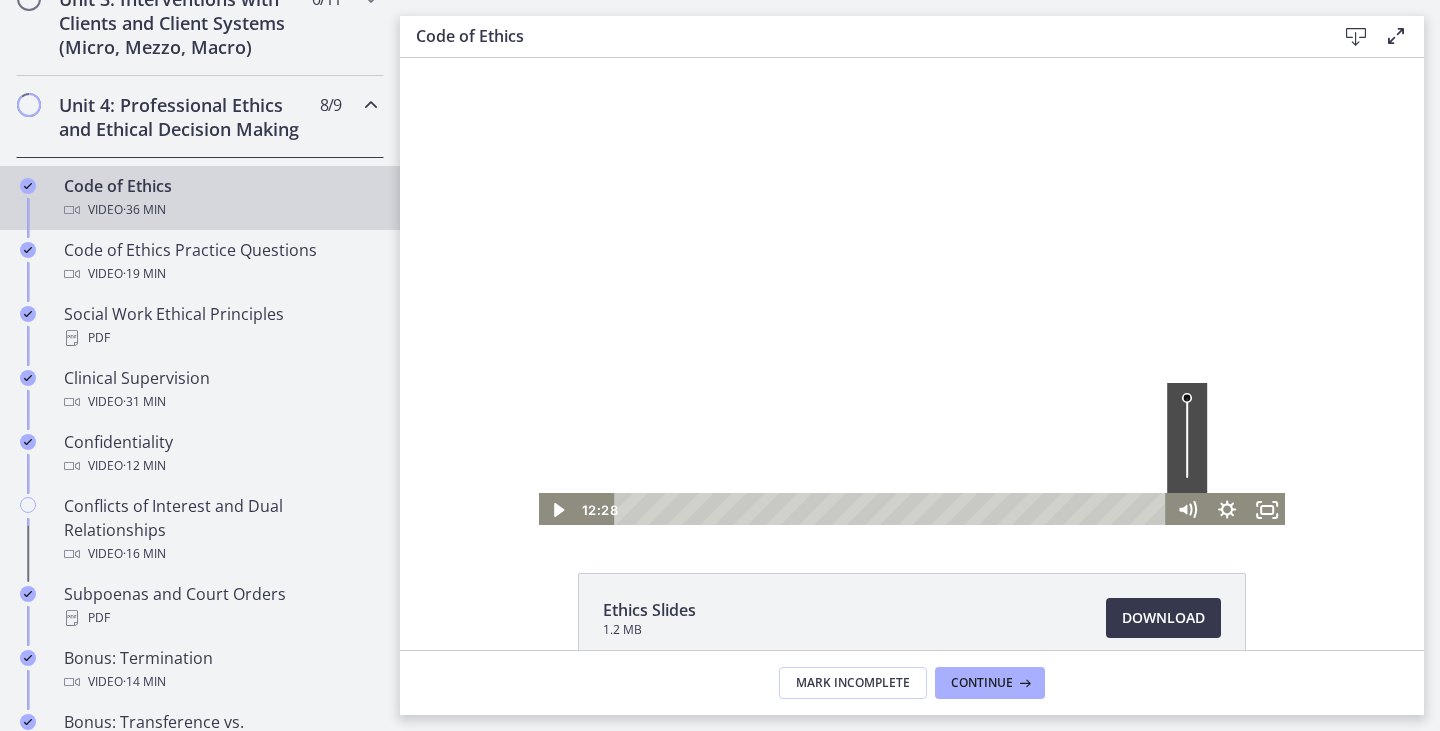 click at bounding box center (912, 292) 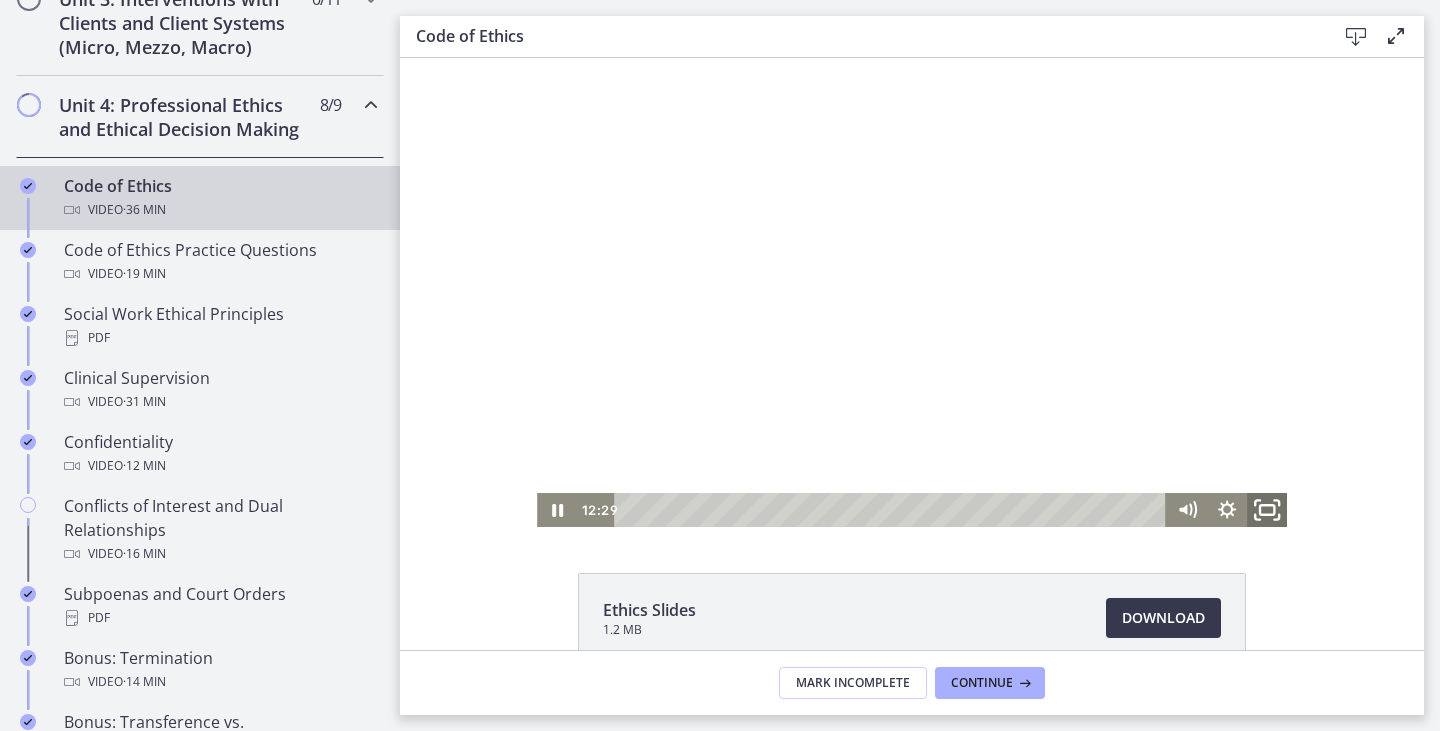 click 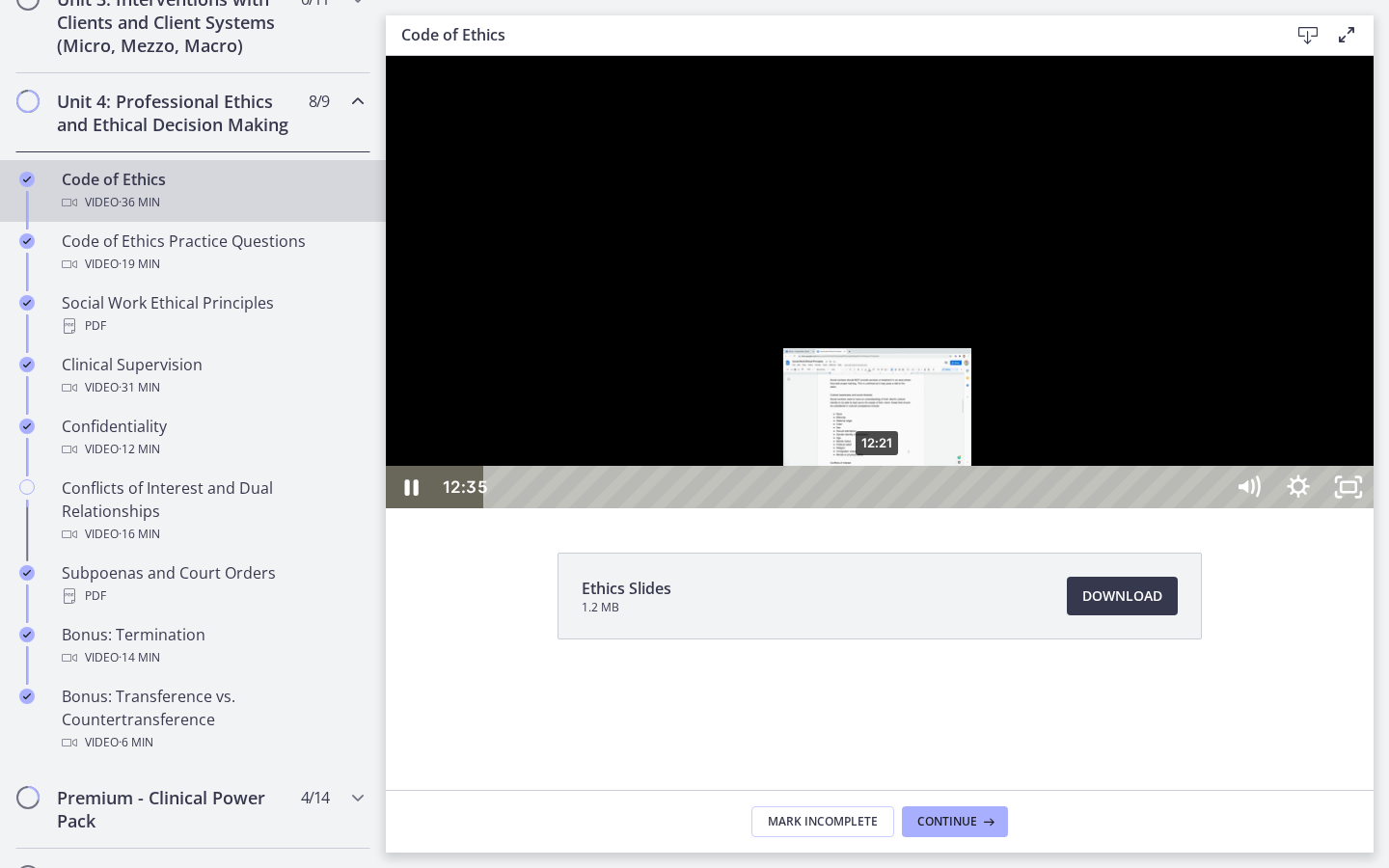 click at bounding box center [885, 487] 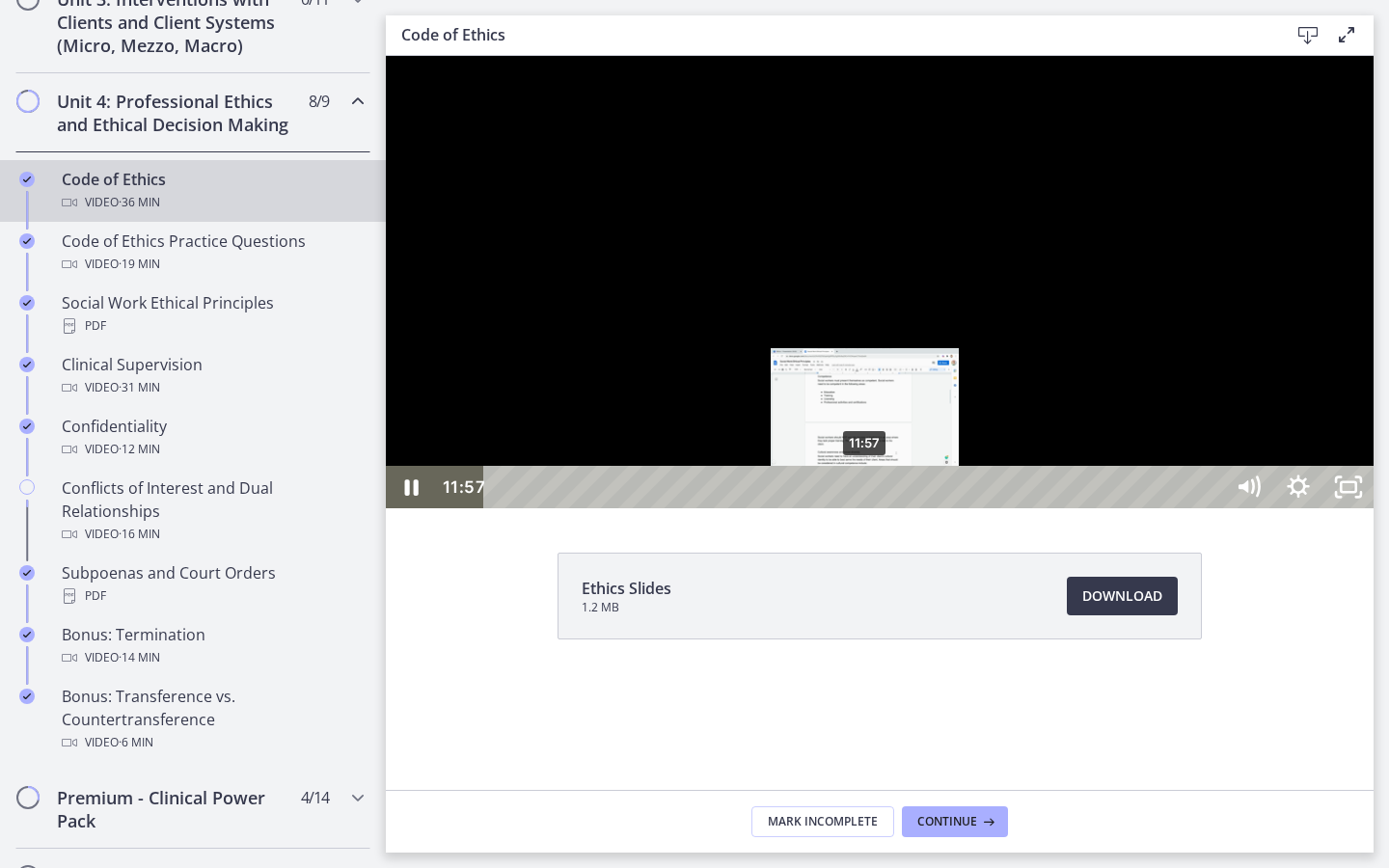click on "11:57" at bounding box center (857, 487) 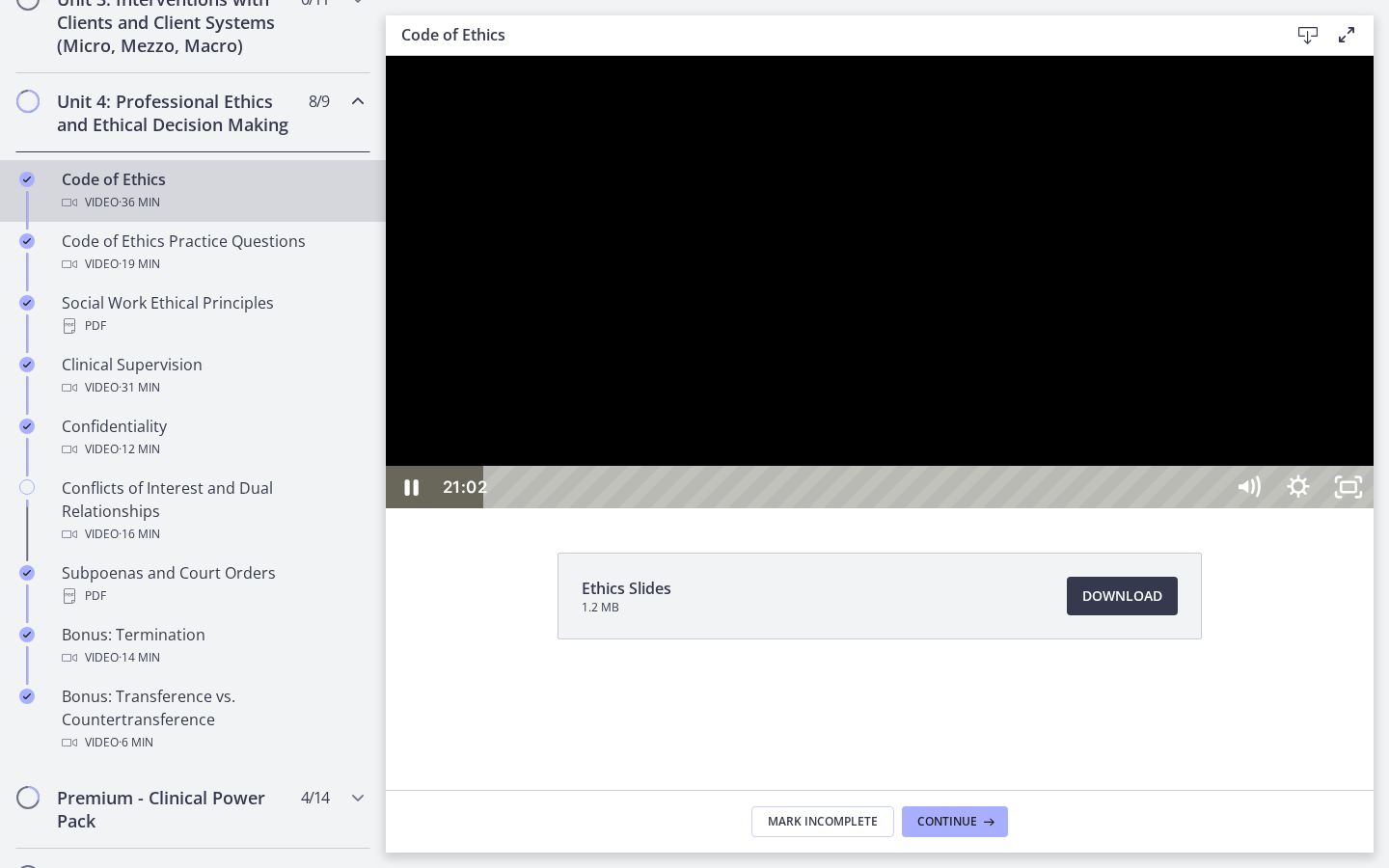 click at bounding box center (880, 282) 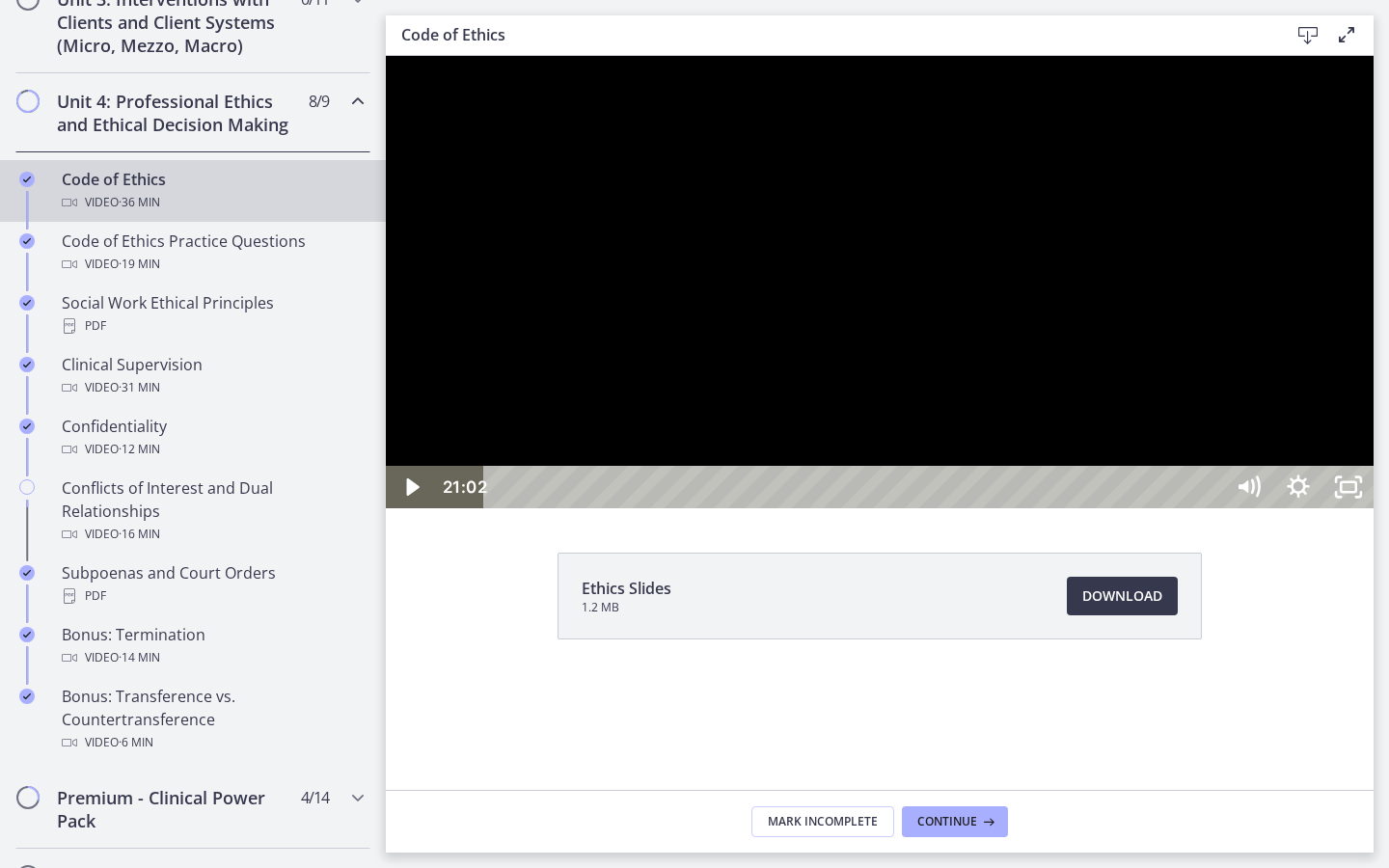 click at bounding box center (880, 282) 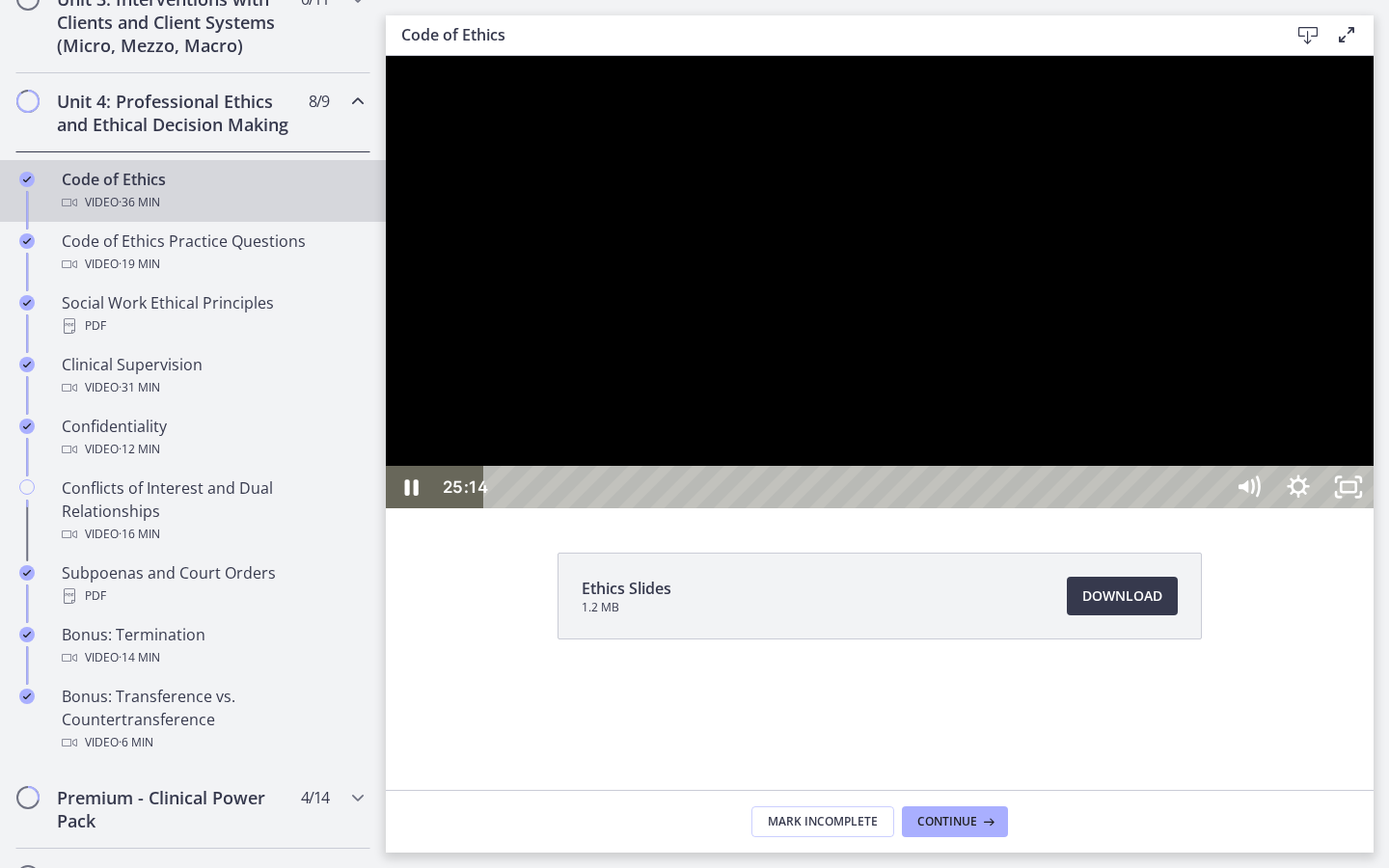 click at bounding box center (880, 282) 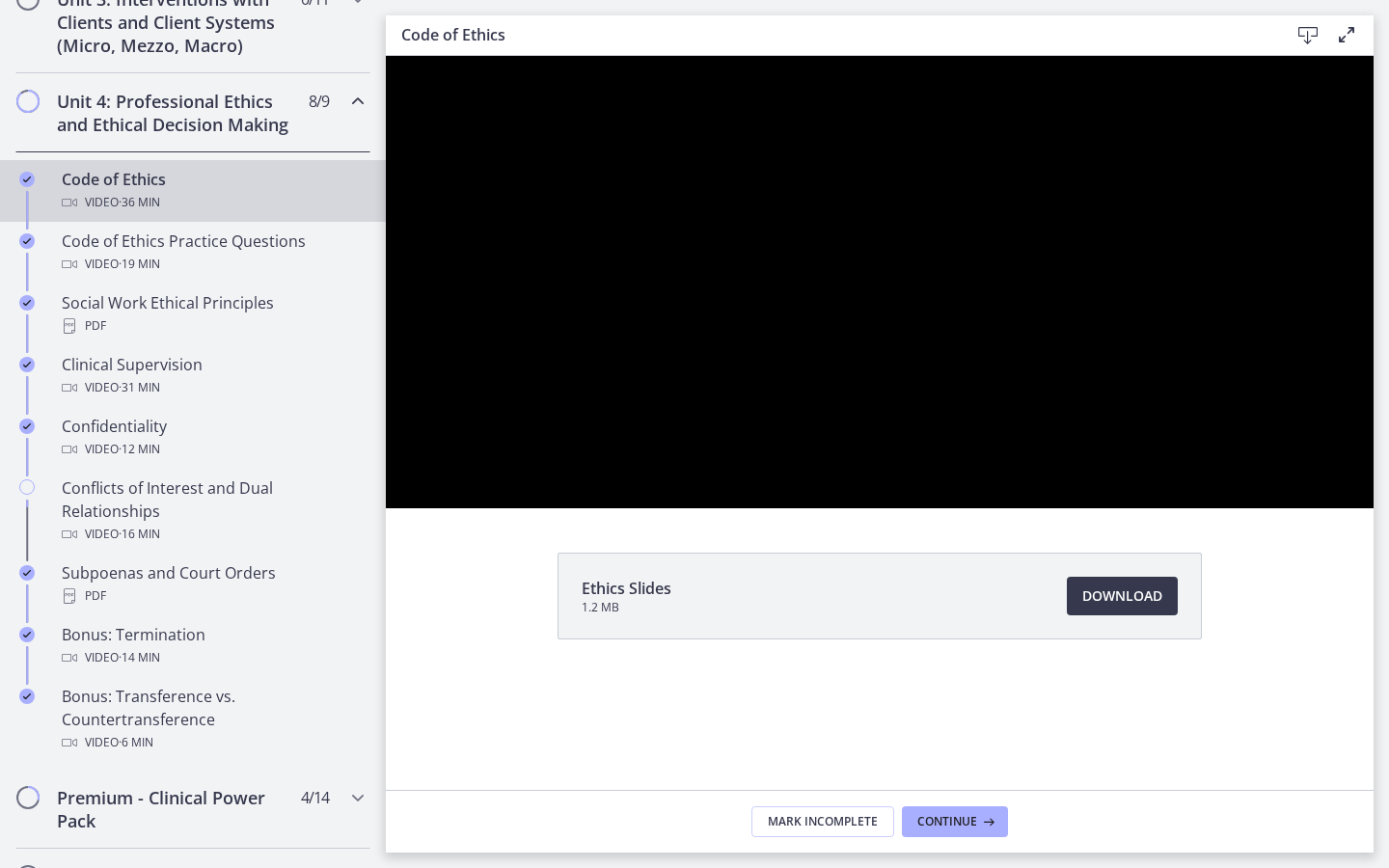 click at bounding box center (880, 282) 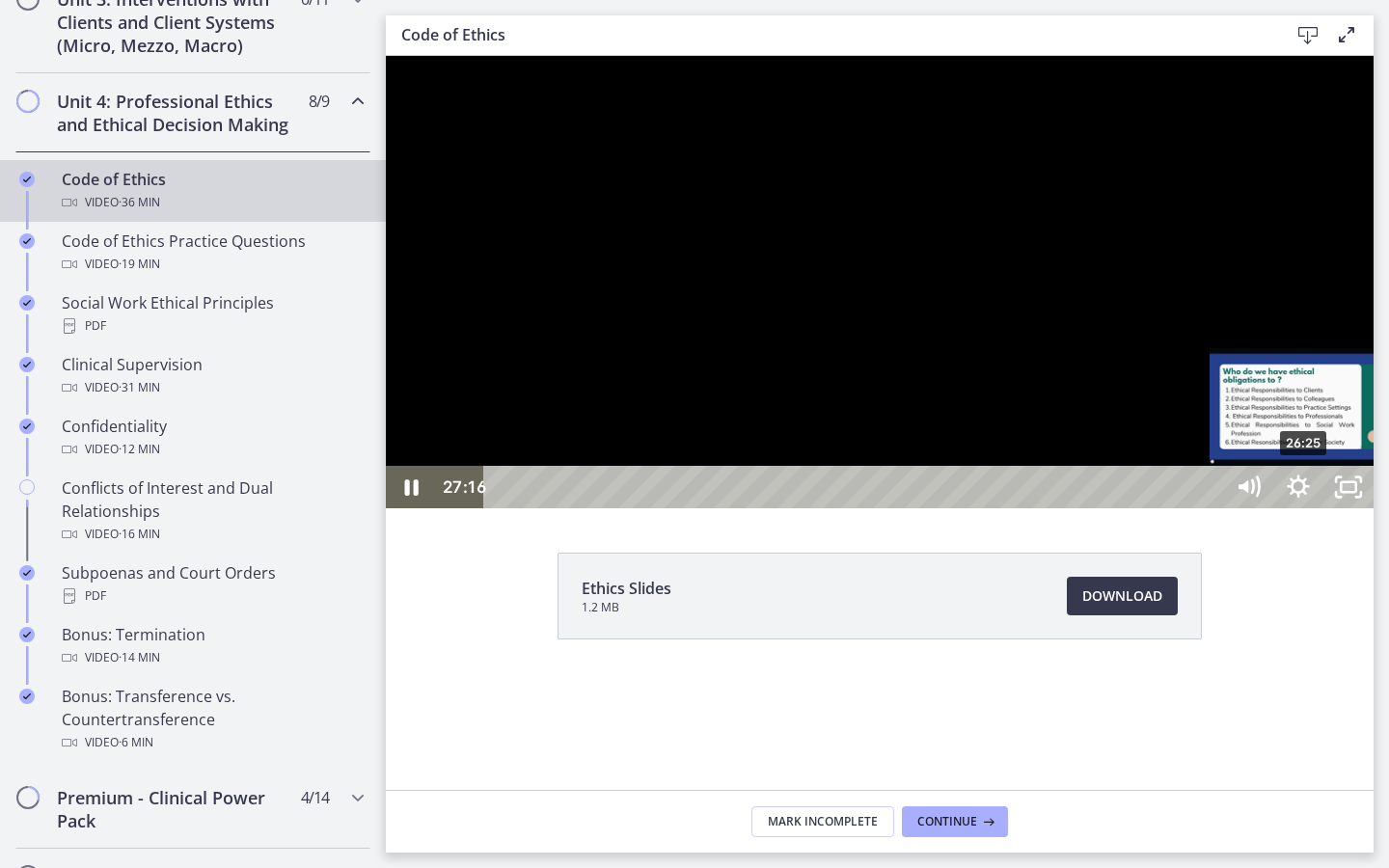 click on "26:25" at bounding box center [857, 487] 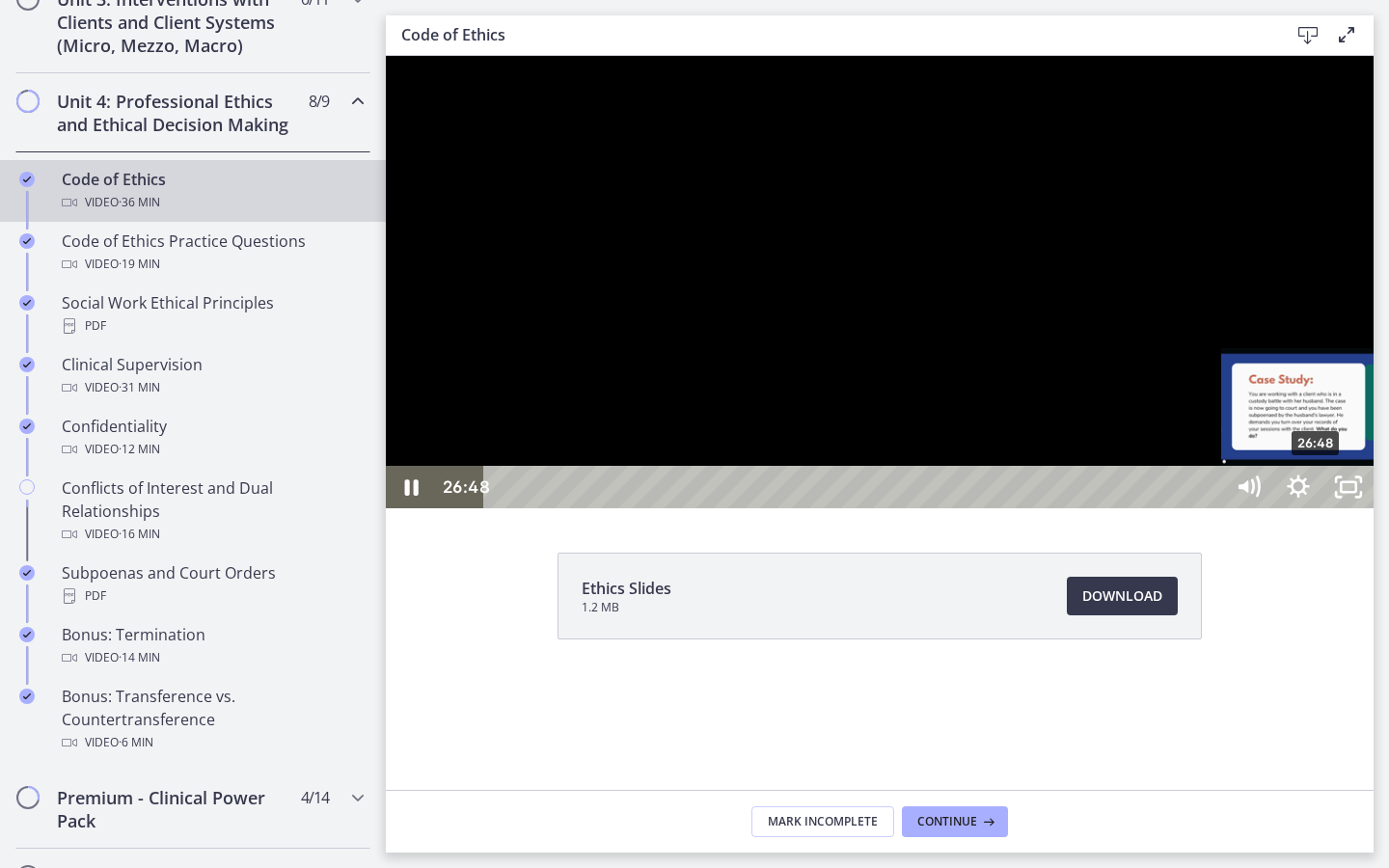 click on "26:48" at bounding box center [857, 487] 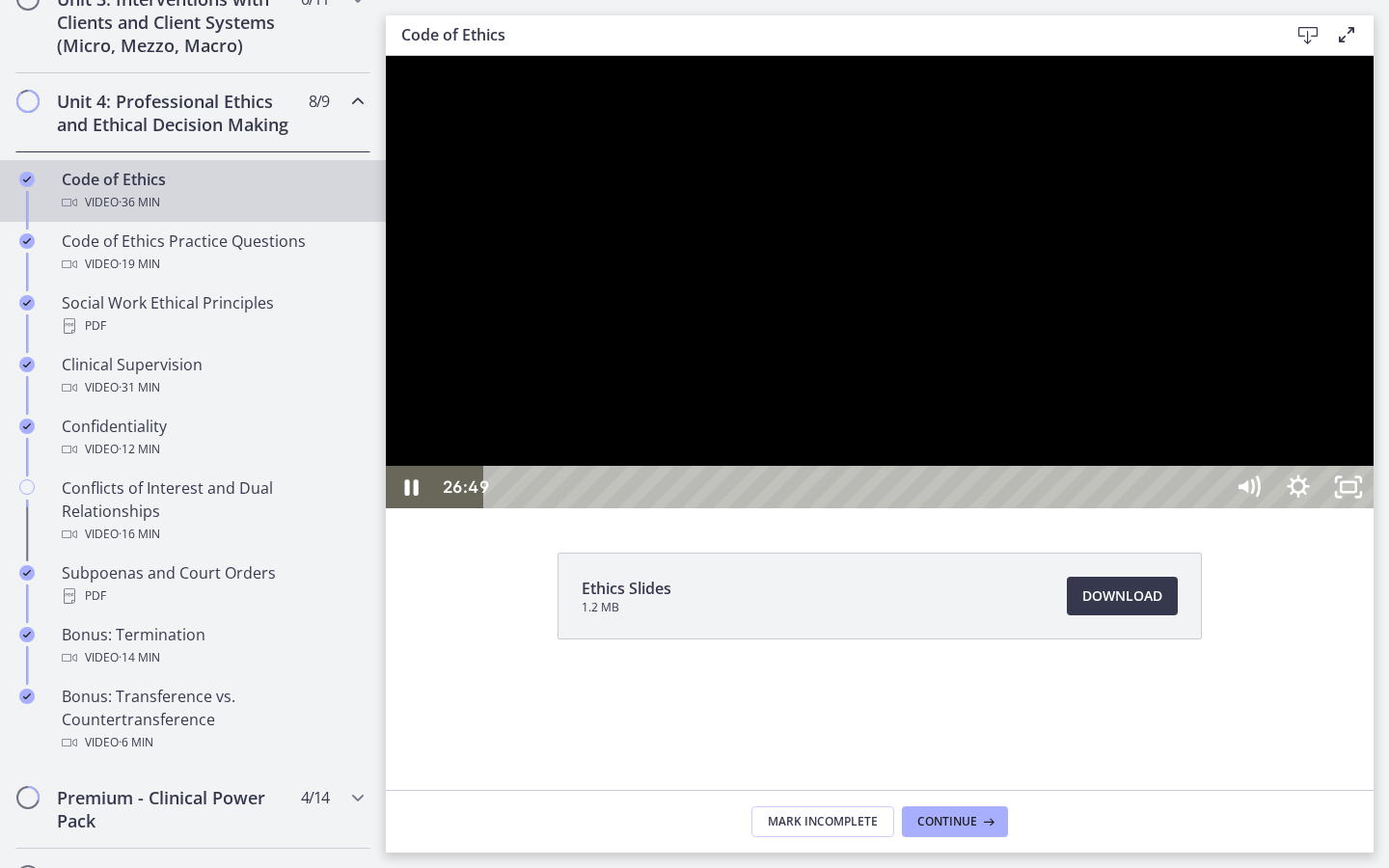 click at bounding box center (880, 282) 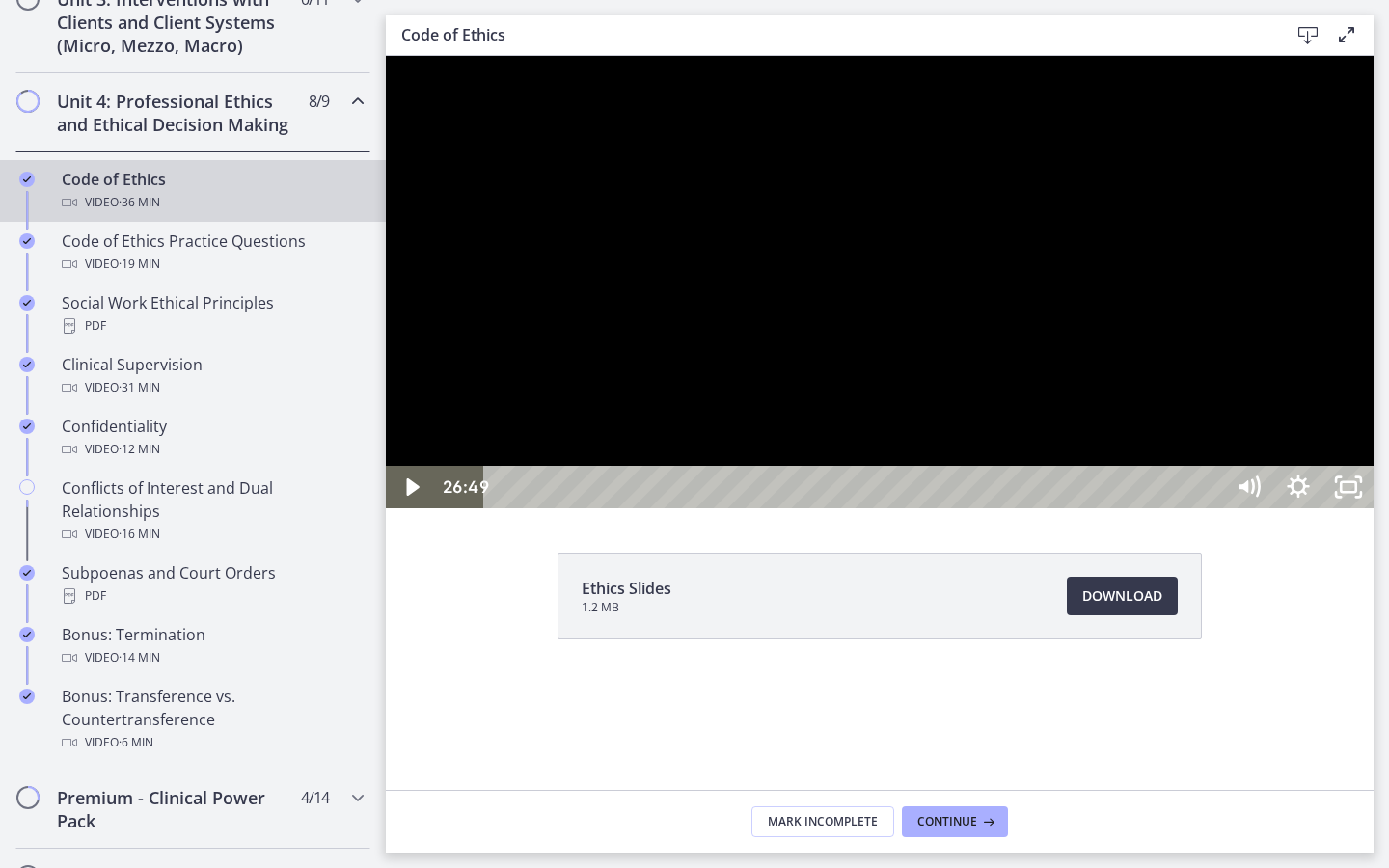 click at bounding box center (880, 282) 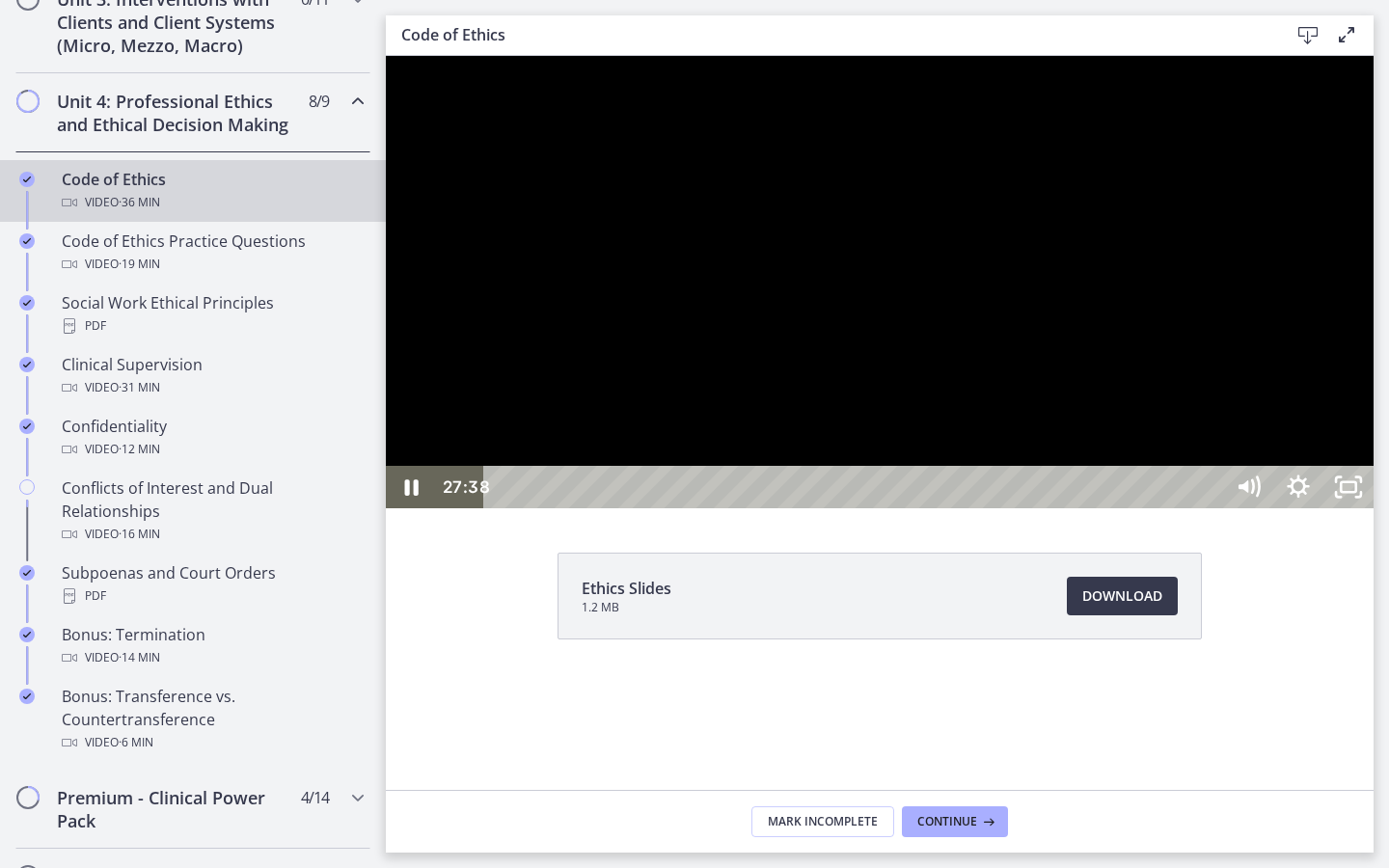 click at bounding box center [880, 282] 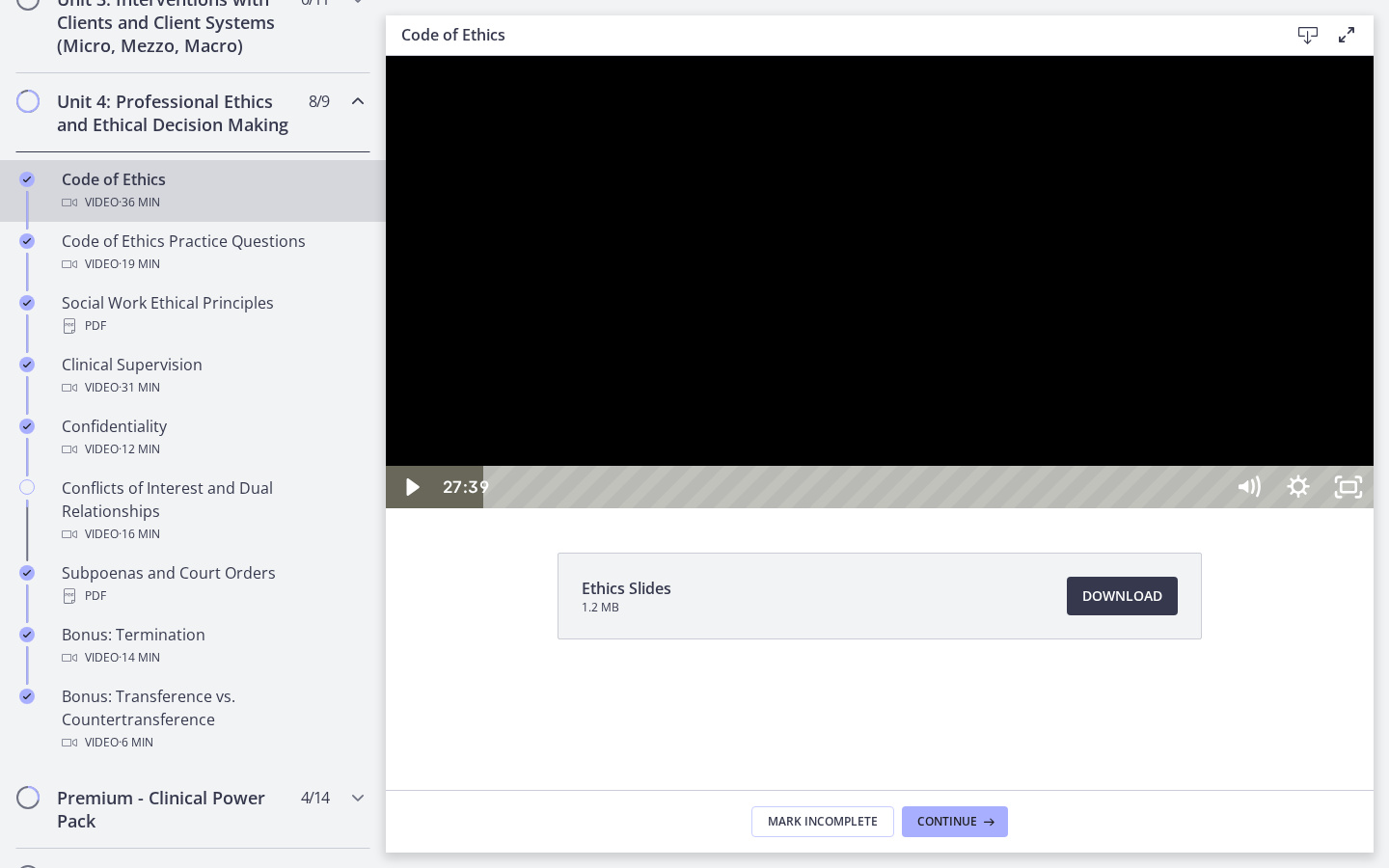 click at bounding box center [880, 282] 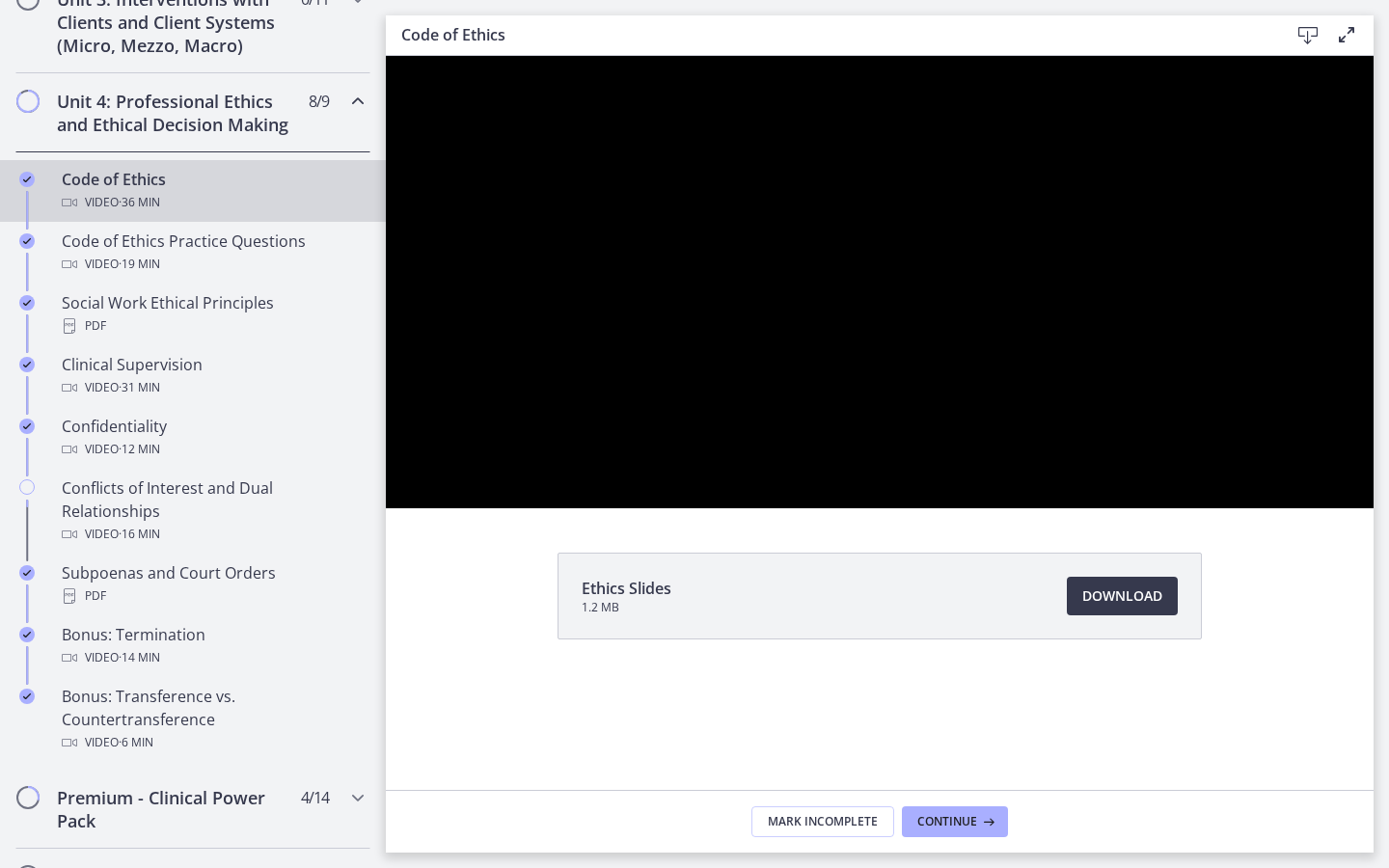 click at bounding box center (880, 282) 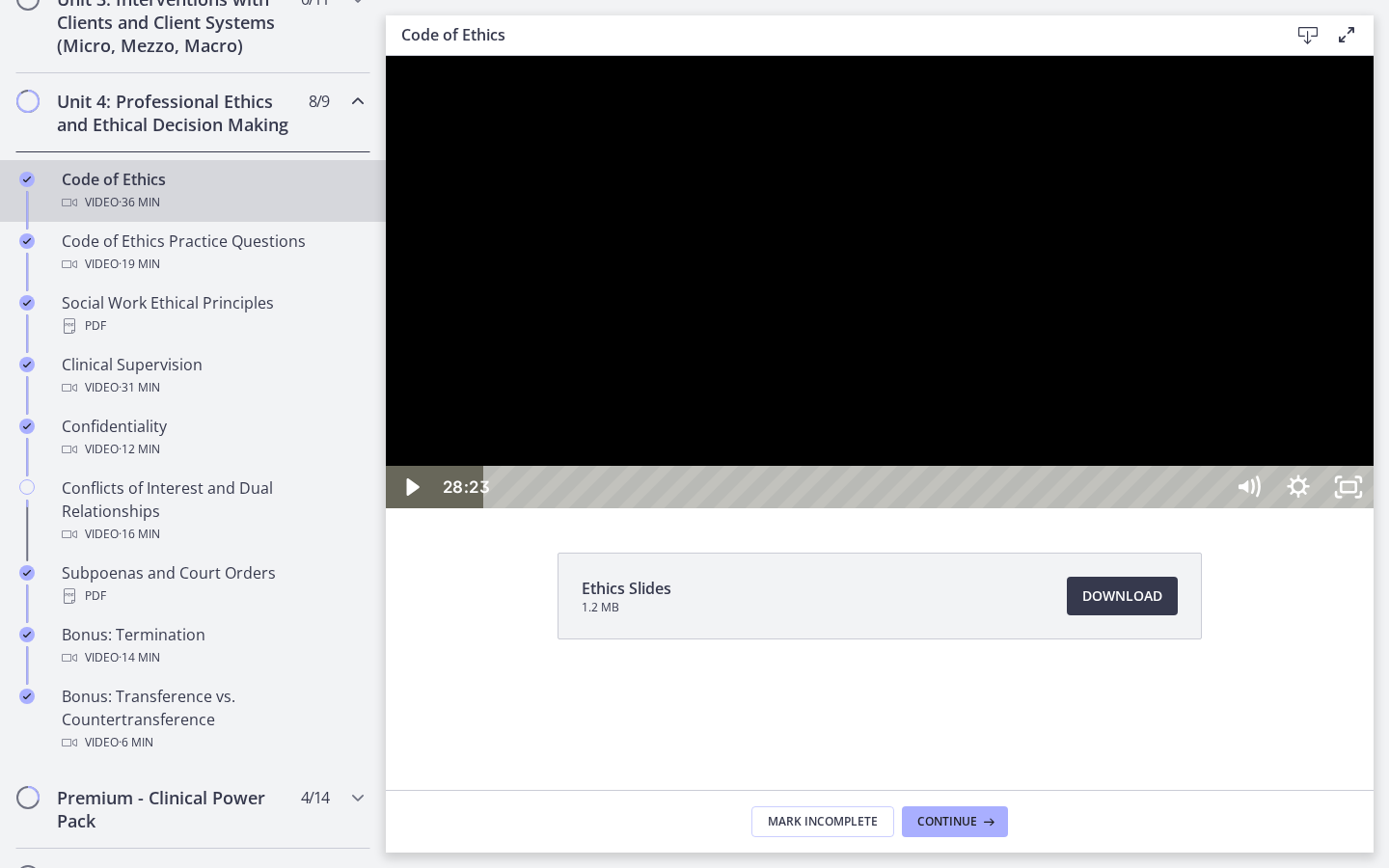 click at bounding box center (880, 282) 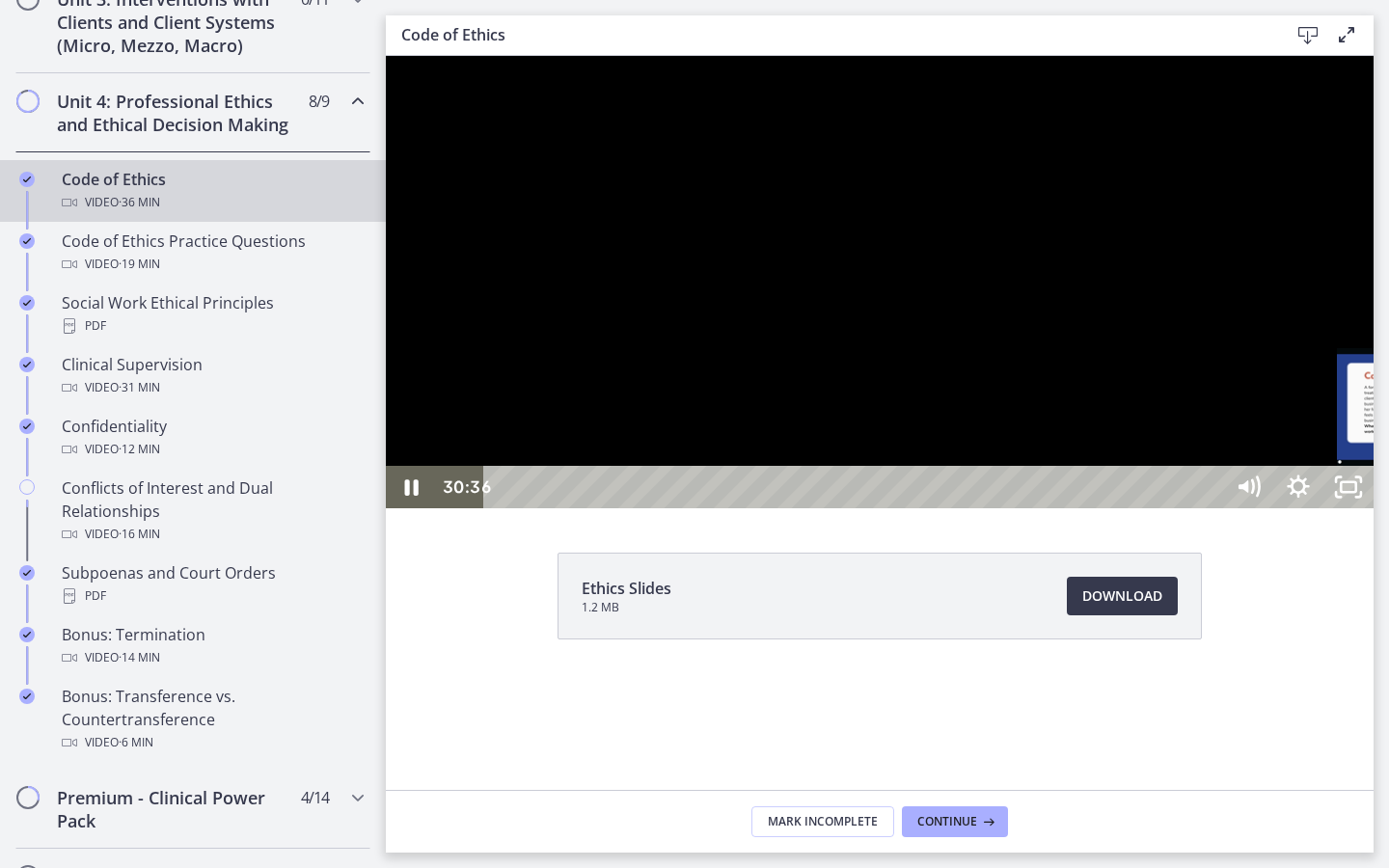 click on "30:36" at bounding box center [857, 487] 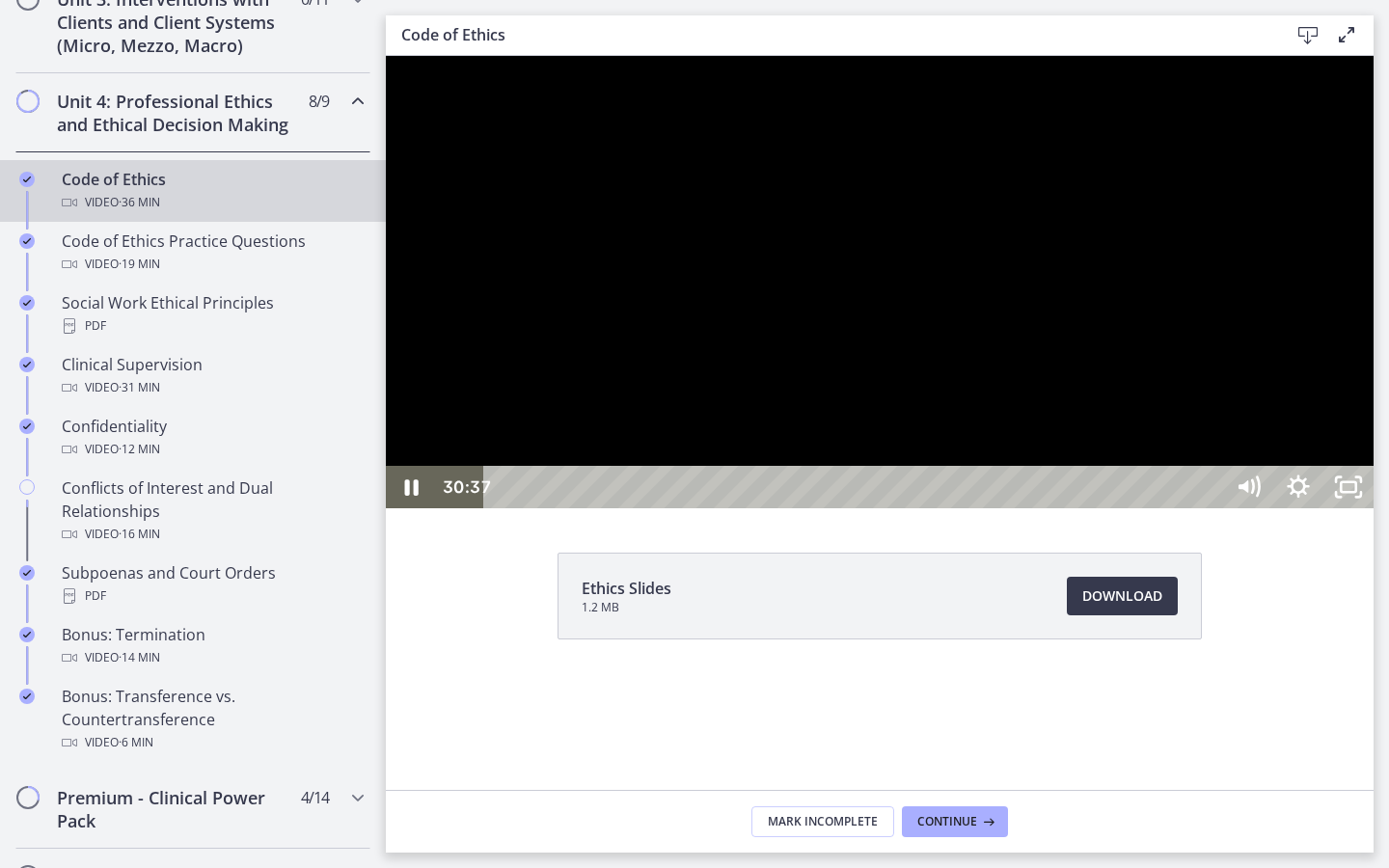 click at bounding box center [880, 282] 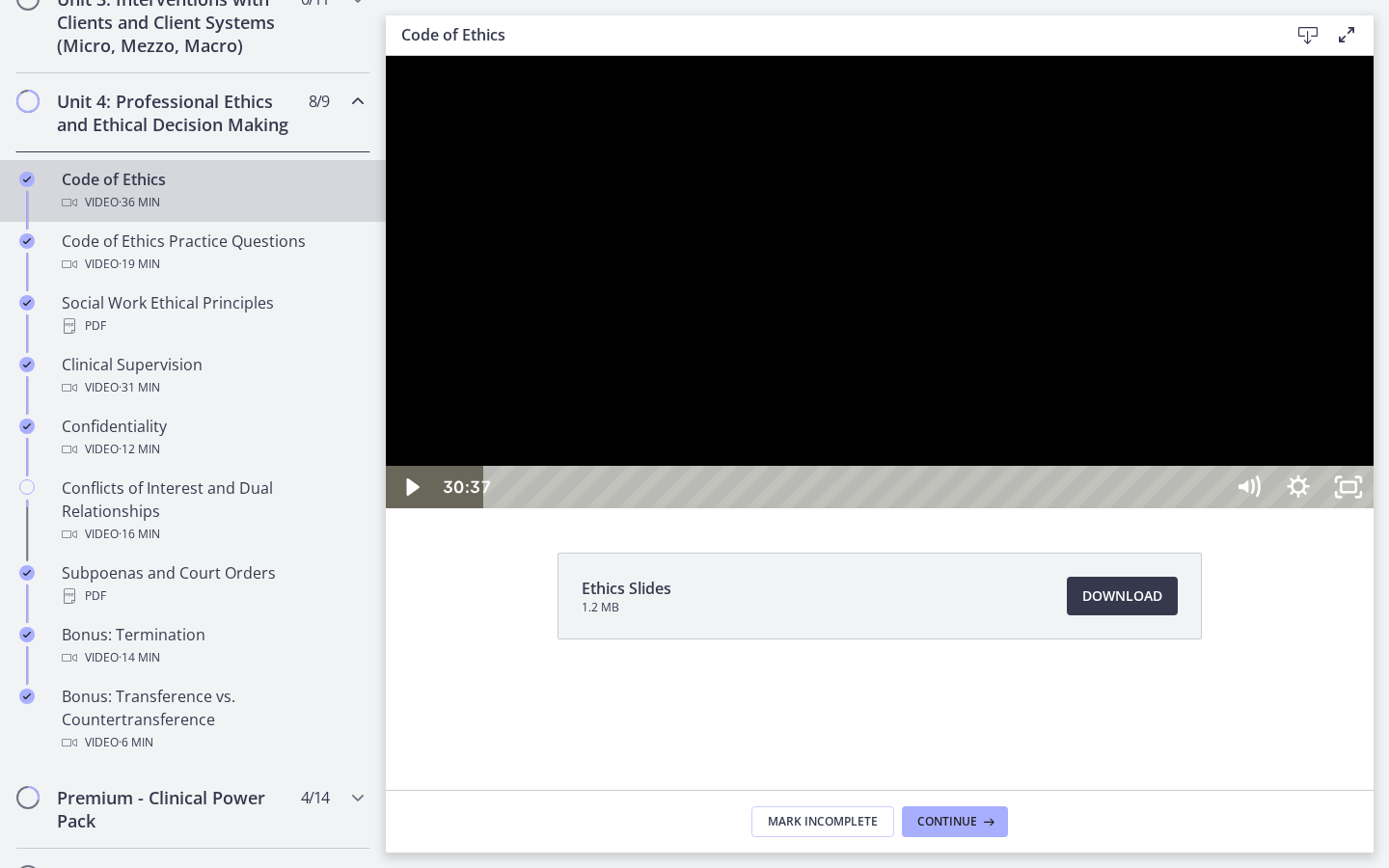 click at bounding box center (880, 282) 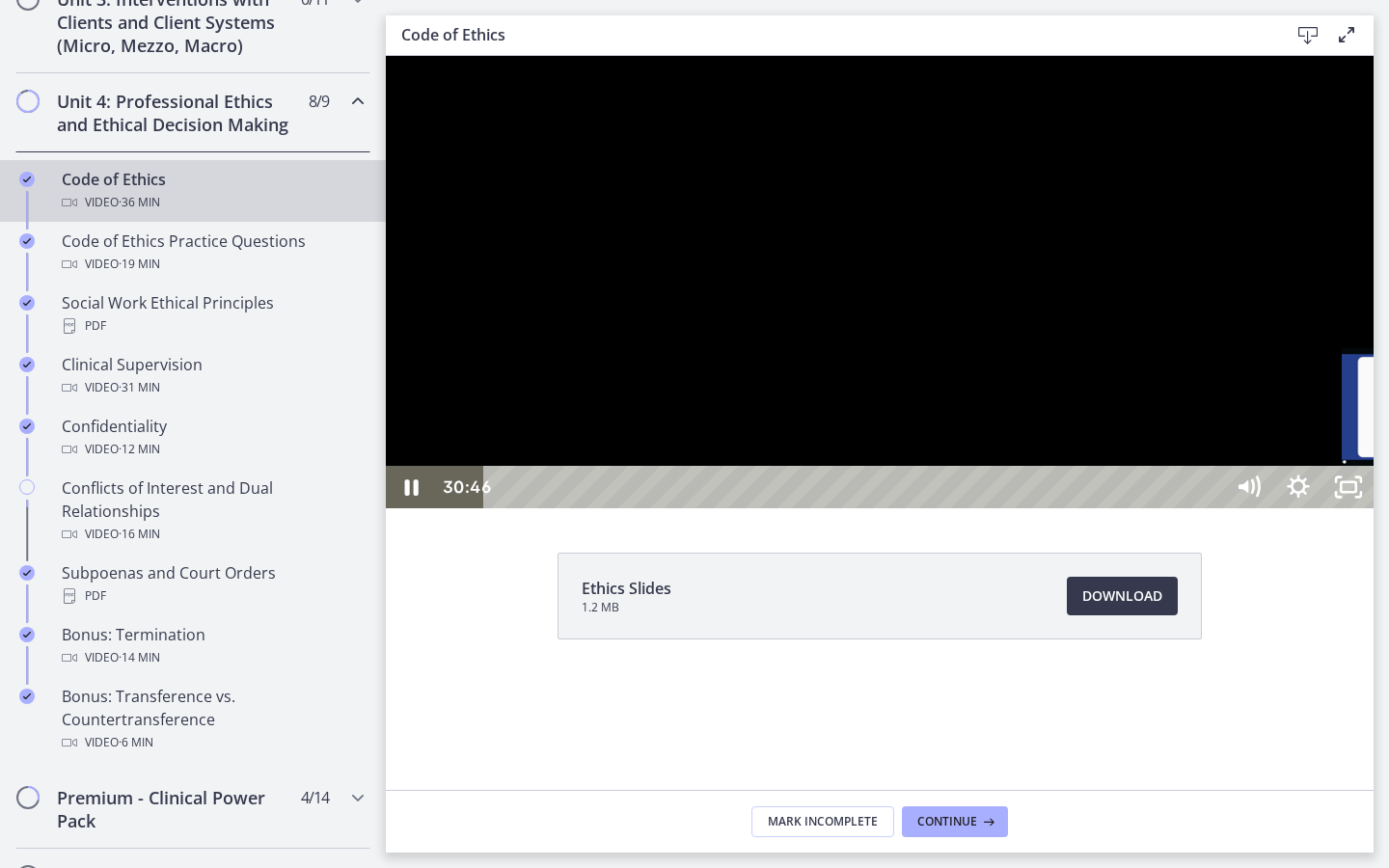 click at bounding box center [1435, 487] 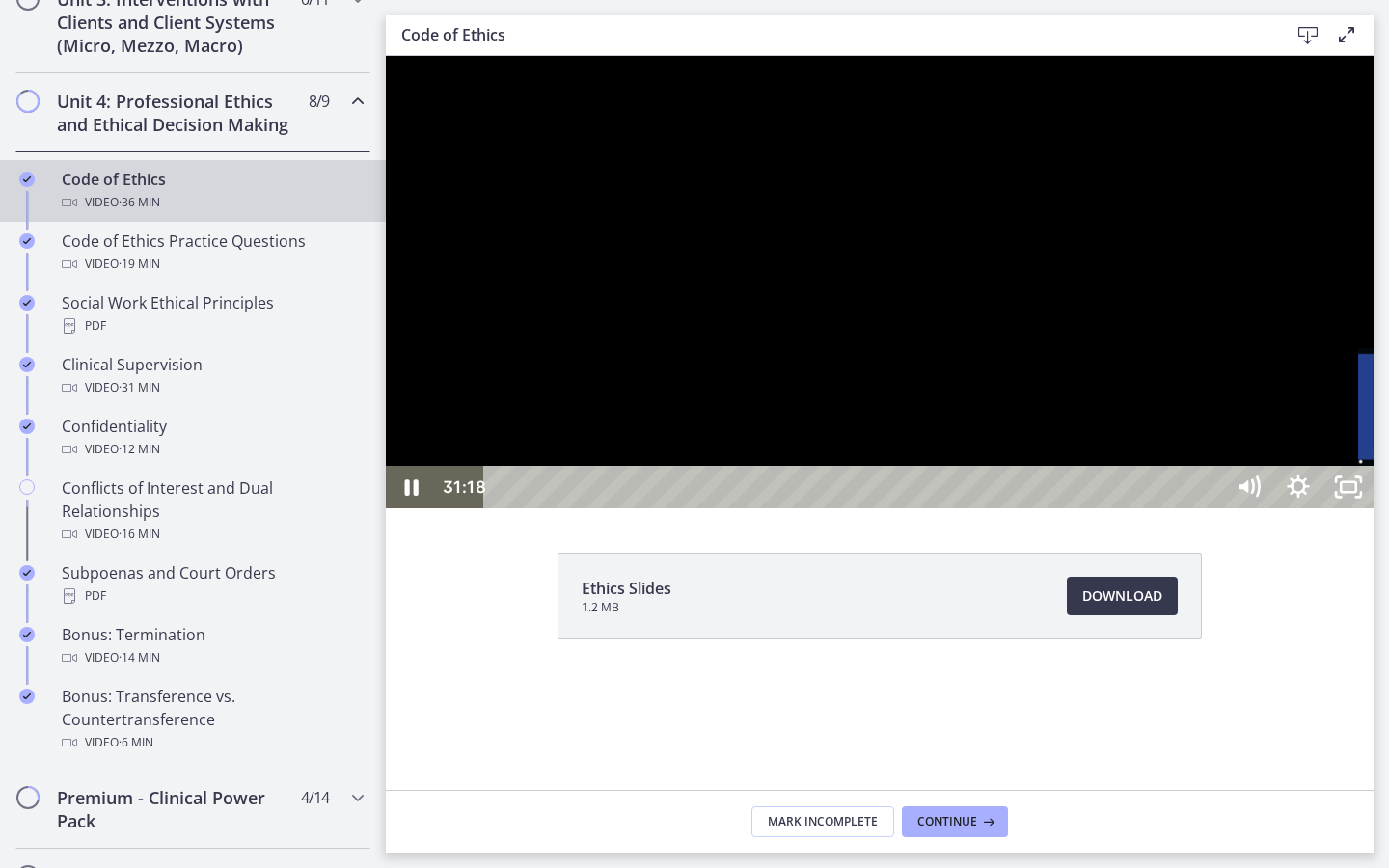 click on "31:18" at bounding box center (857, 487) 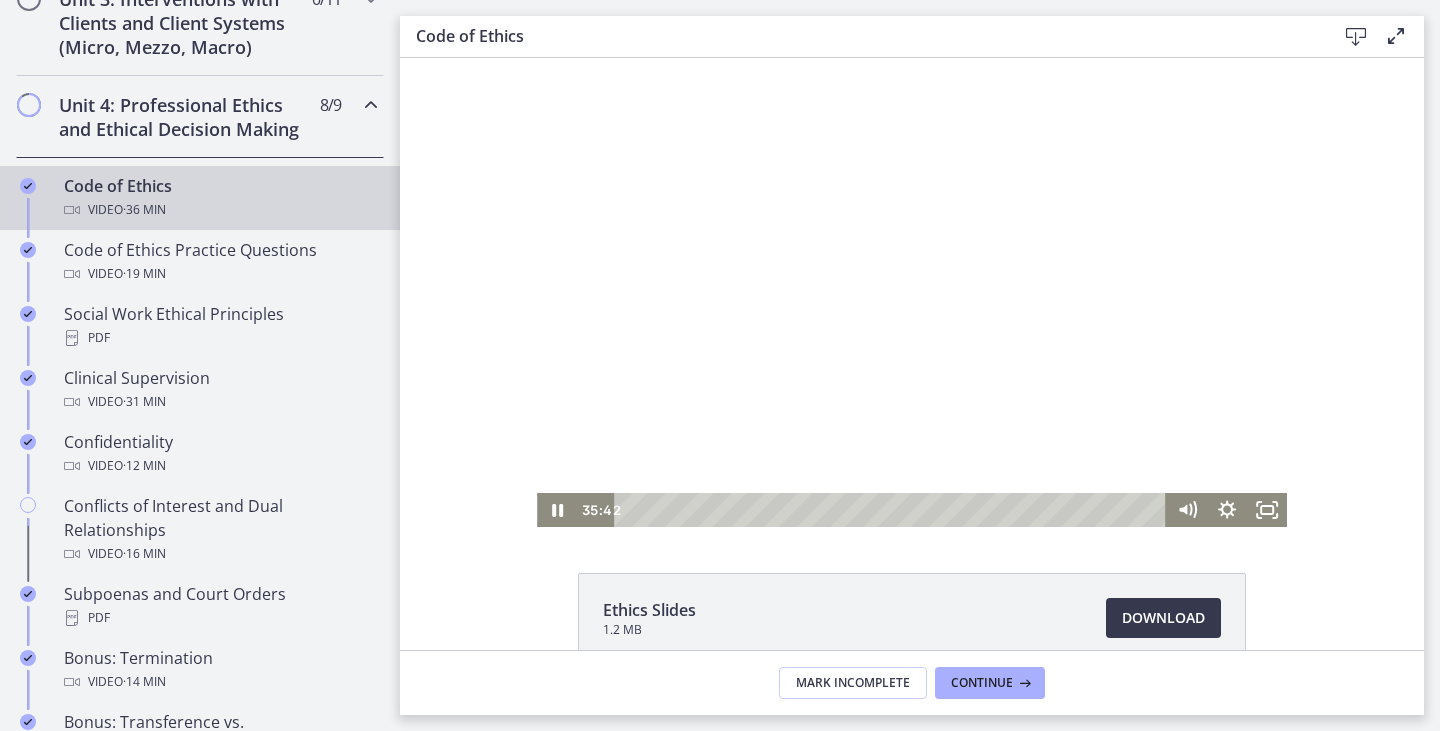 click at bounding box center (912, 292) 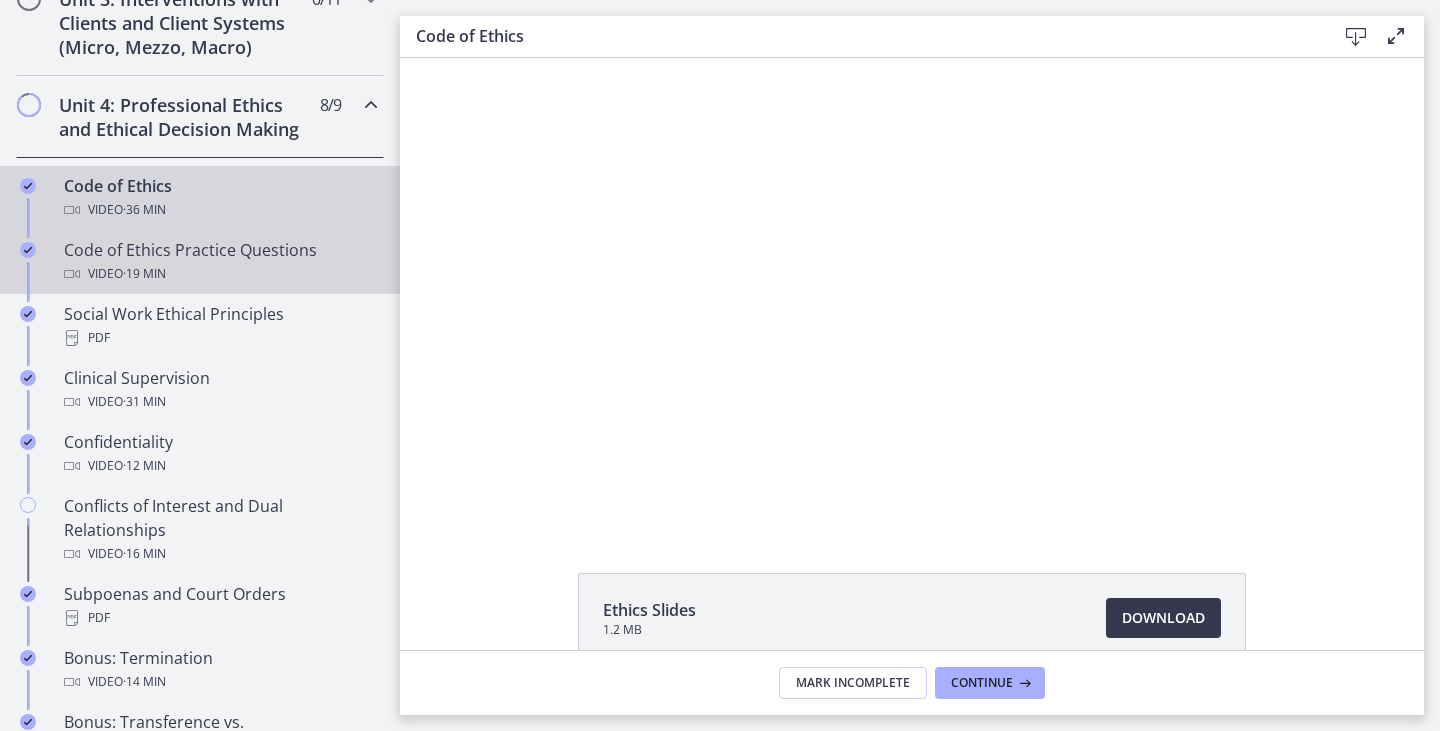 click on "Video
·  [DURATION]" at bounding box center (220, 274) 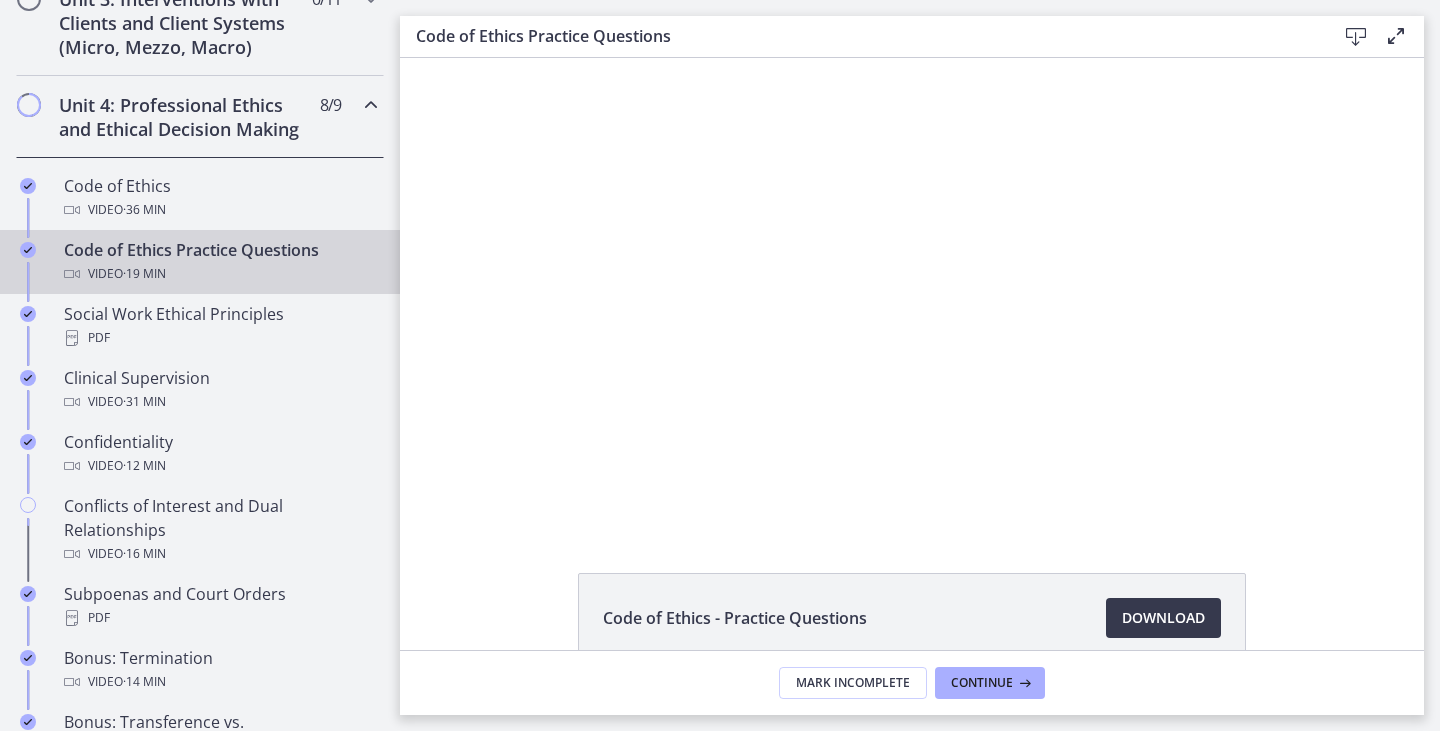 scroll, scrollTop: 0, scrollLeft: 0, axis: both 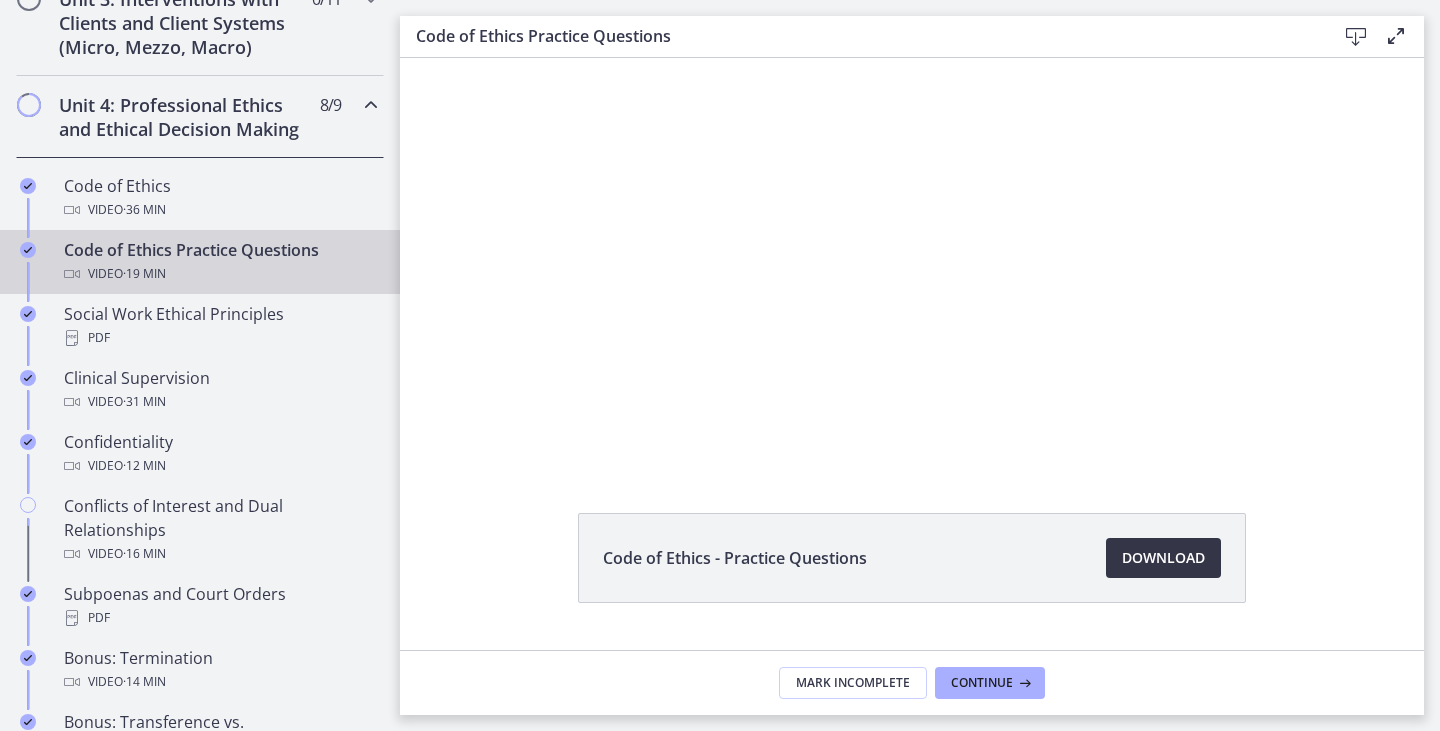 click on "Download
Opens in a new window" at bounding box center (1163, 558) 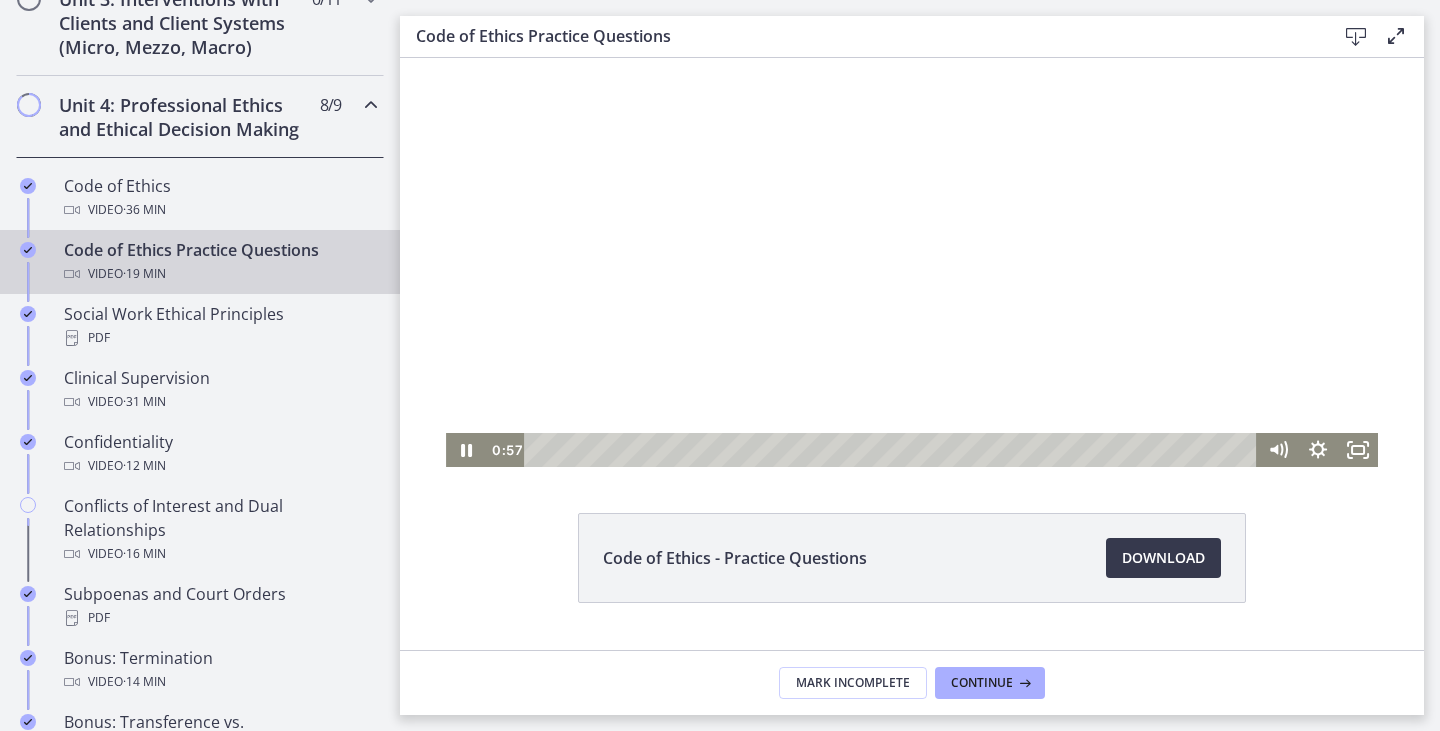 click at bounding box center [912, 232] 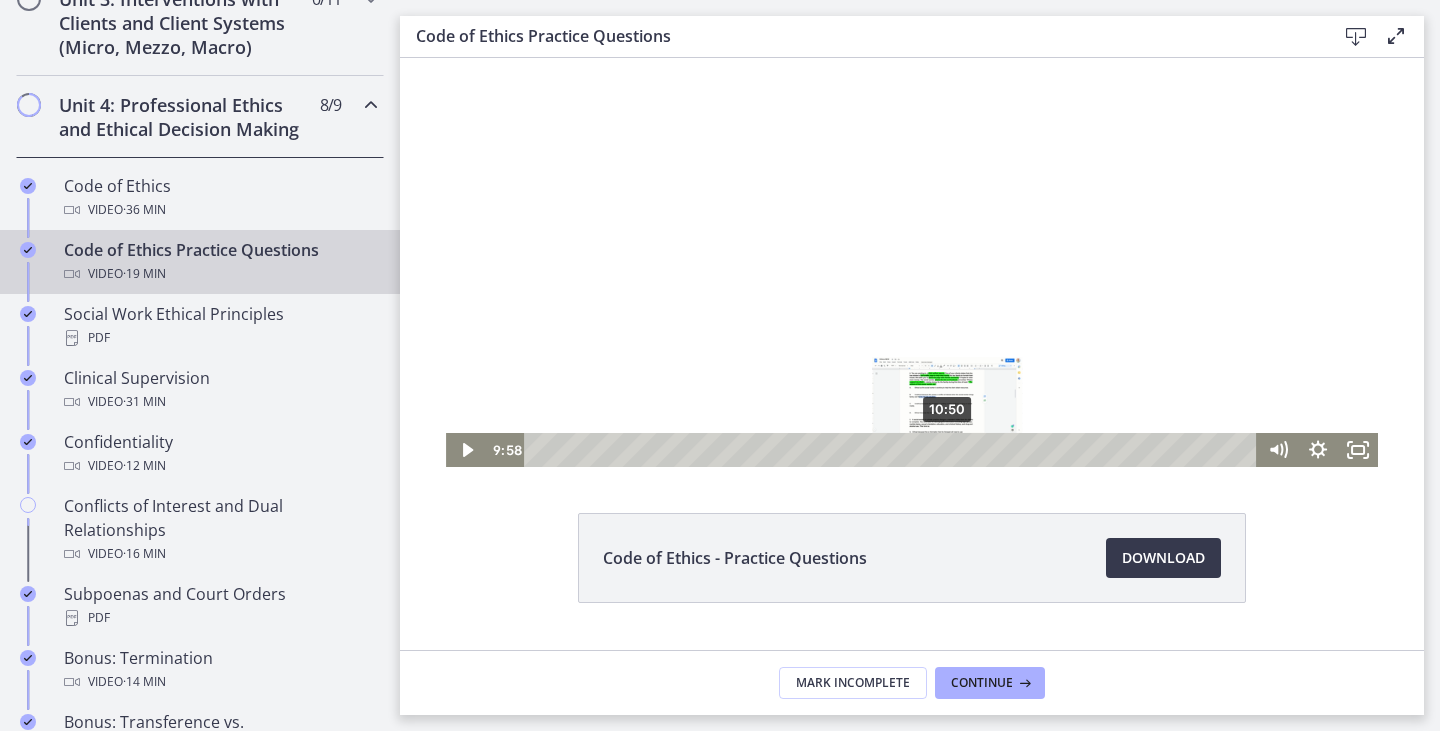 click on "10:50" at bounding box center [893, 450] 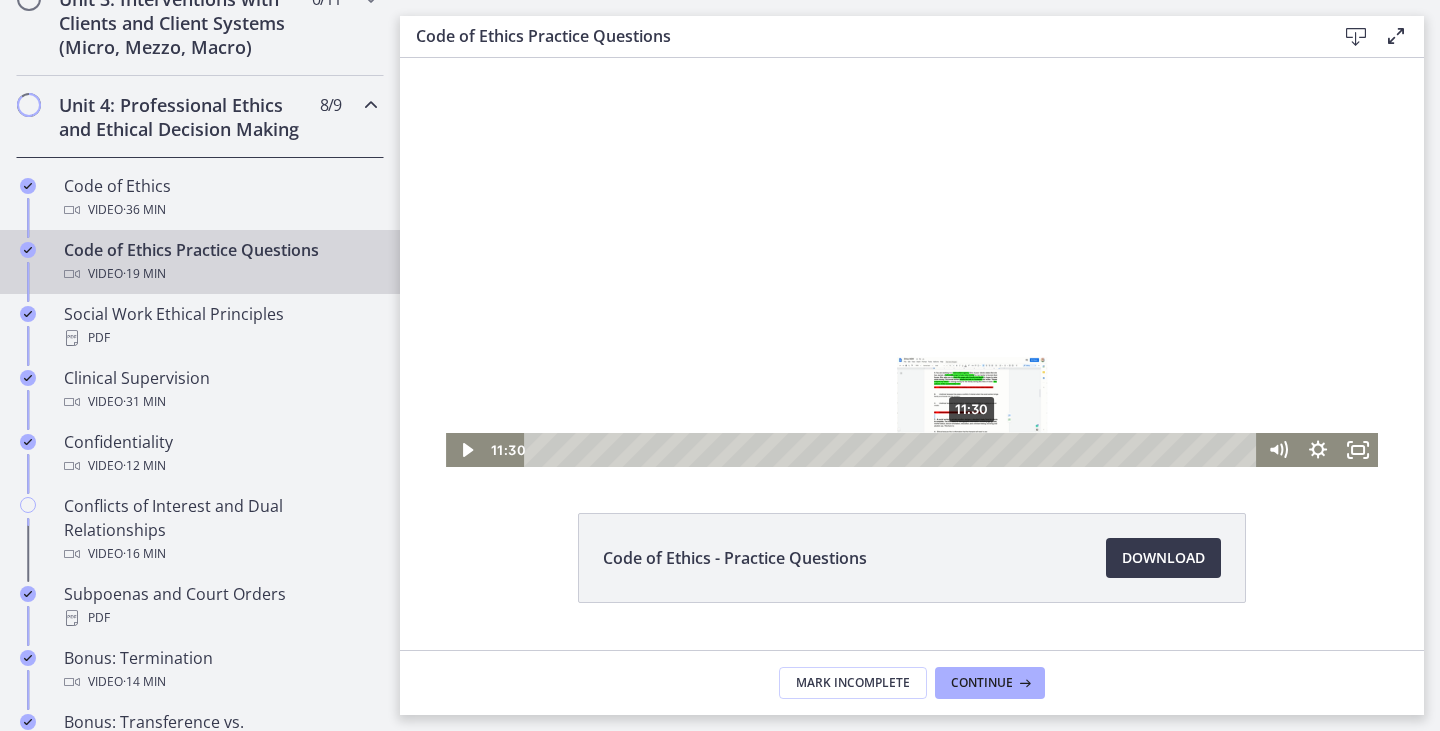 click on "11:30" at bounding box center [893, 450] 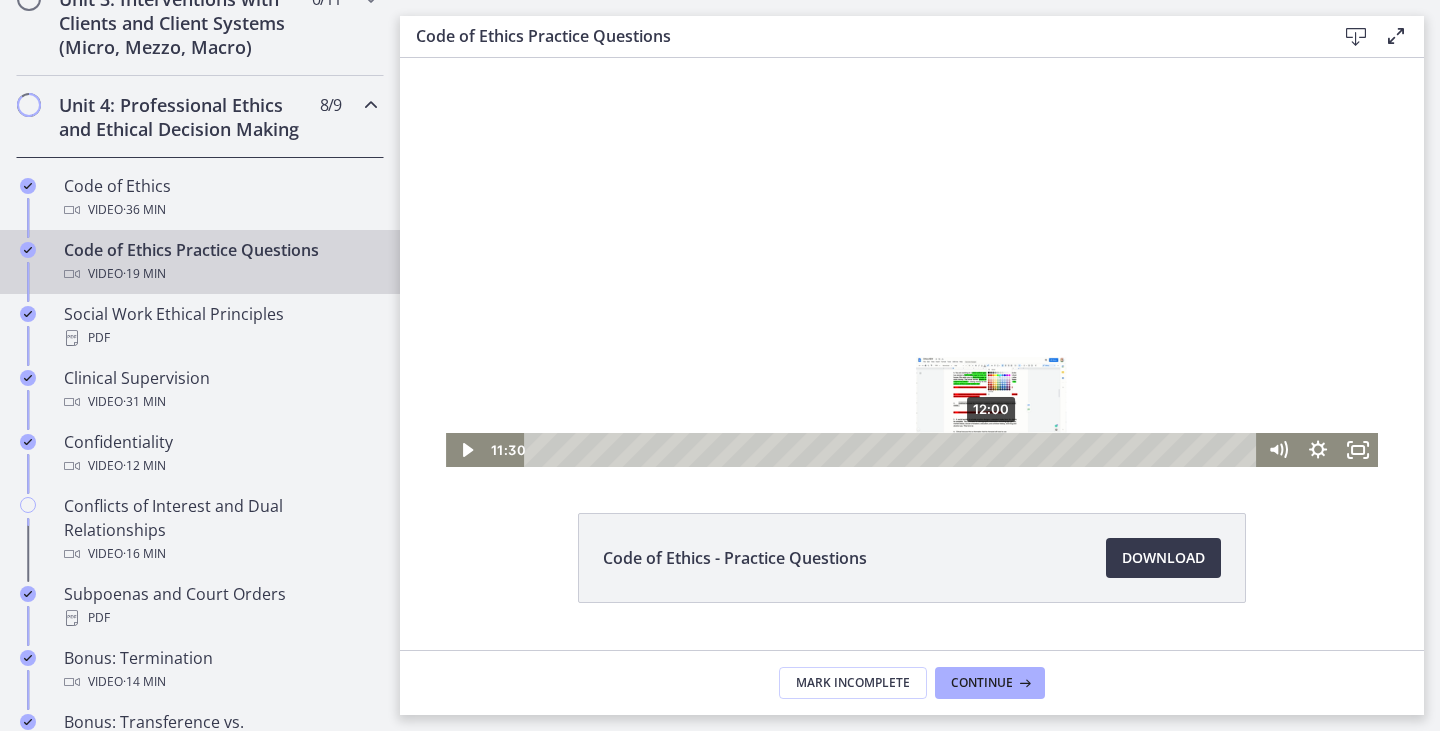 click on "12:00" at bounding box center (893, 450) 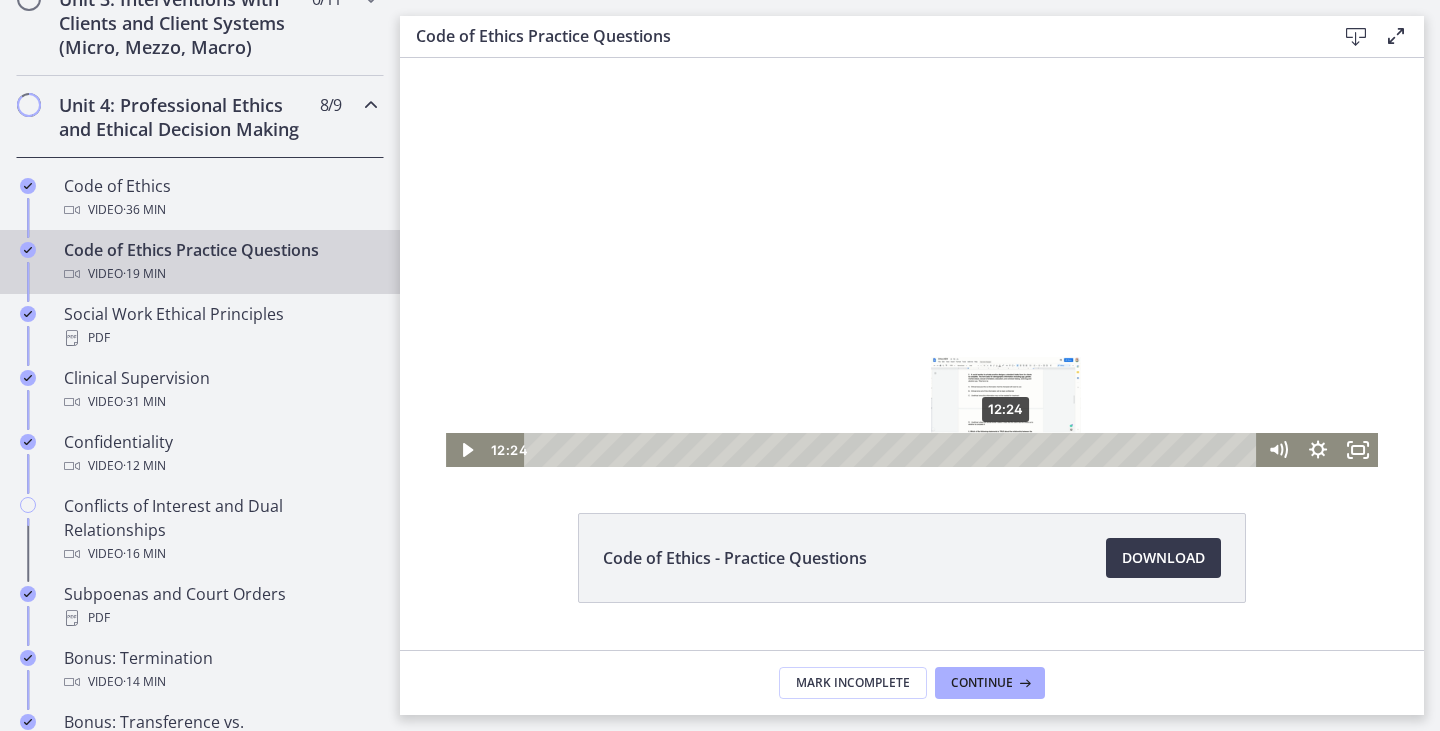 click on "12:24" at bounding box center [893, 450] 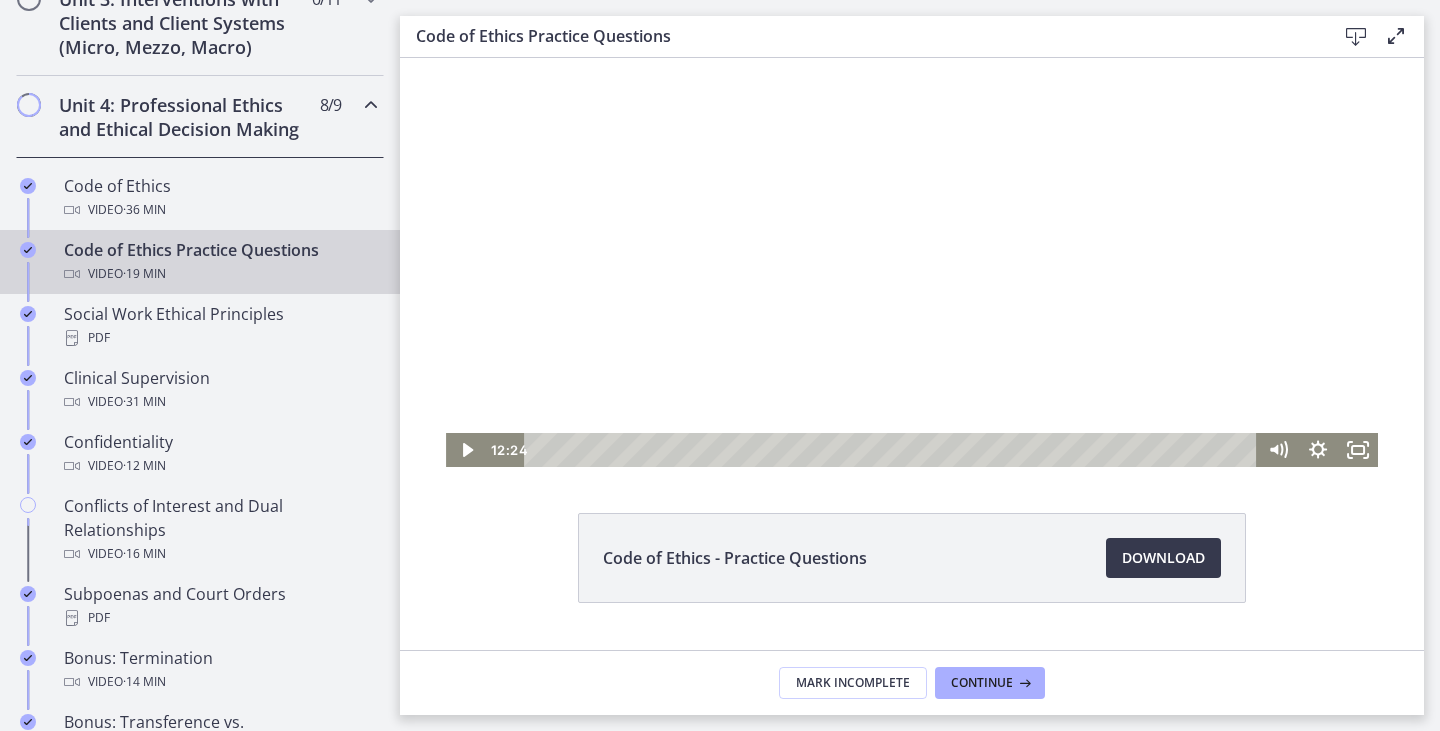 click at bounding box center [912, 232] 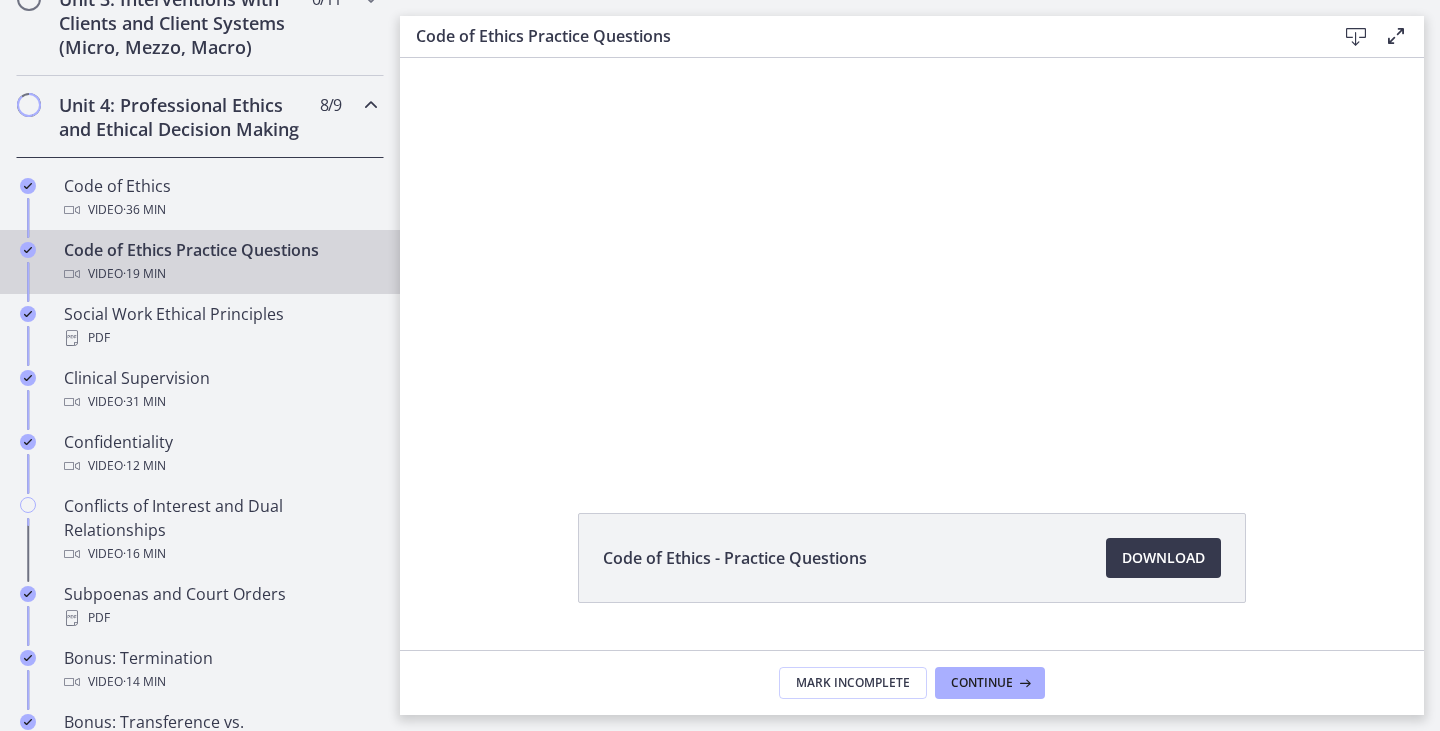 click on "Code of Ethics - Practice Questions
Download
Opens in a new window" 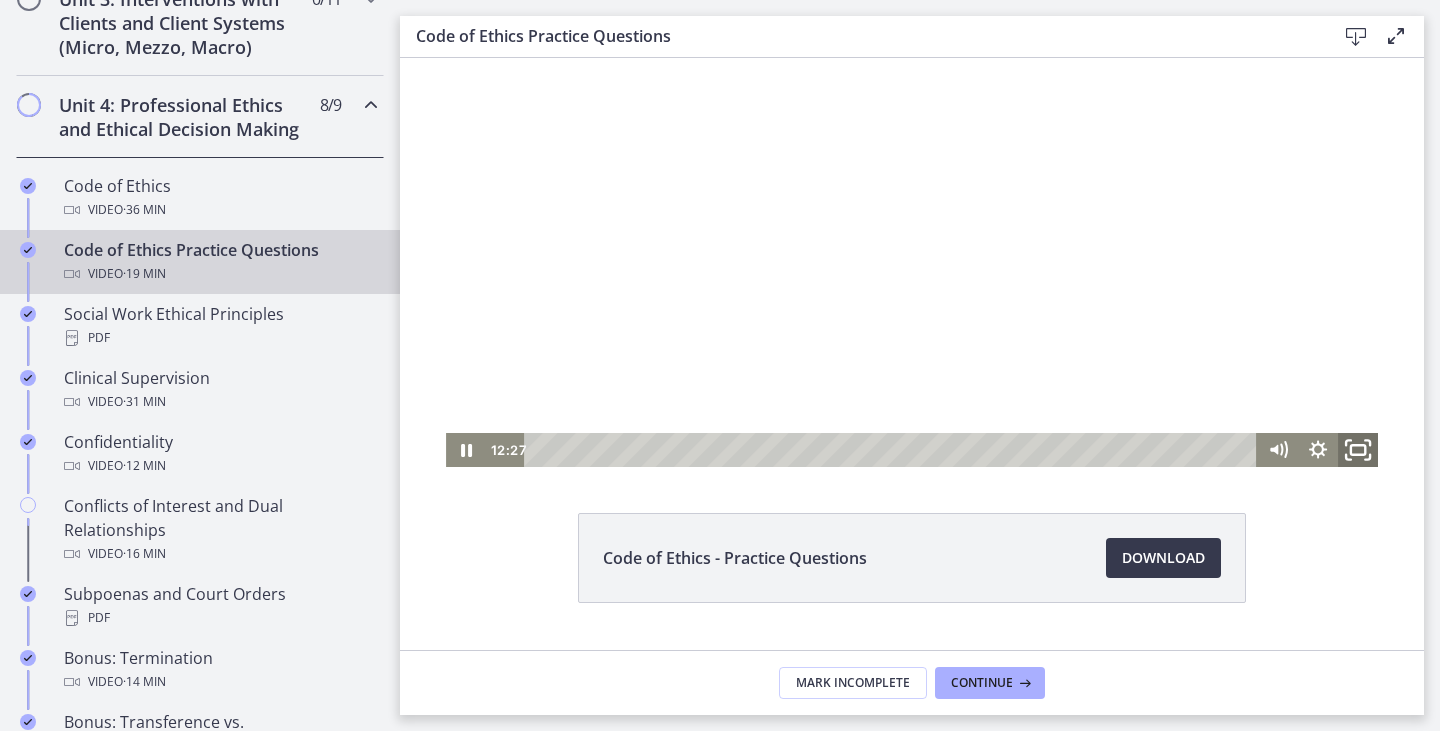 click 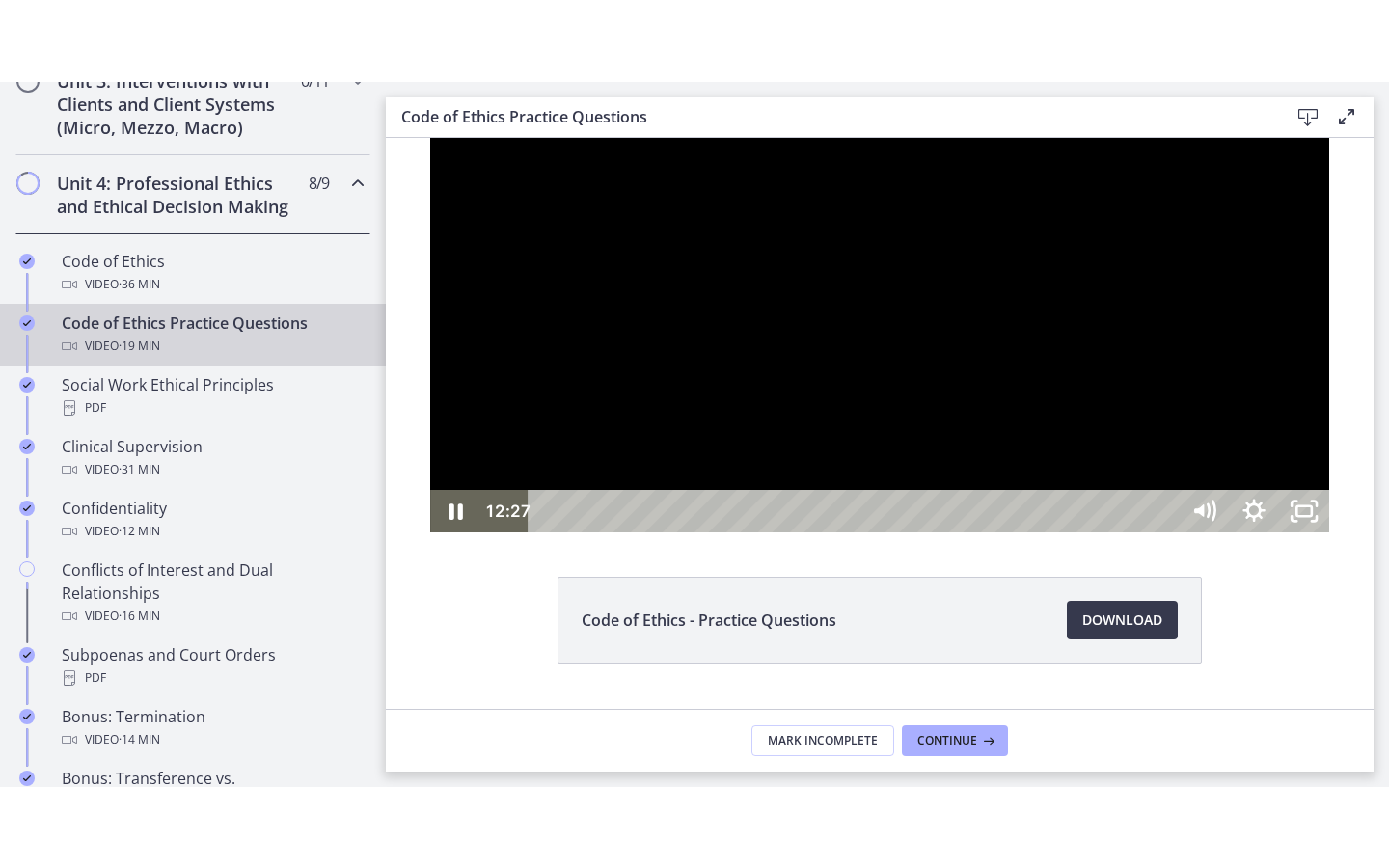 scroll, scrollTop: 0, scrollLeft: 0, axis: both 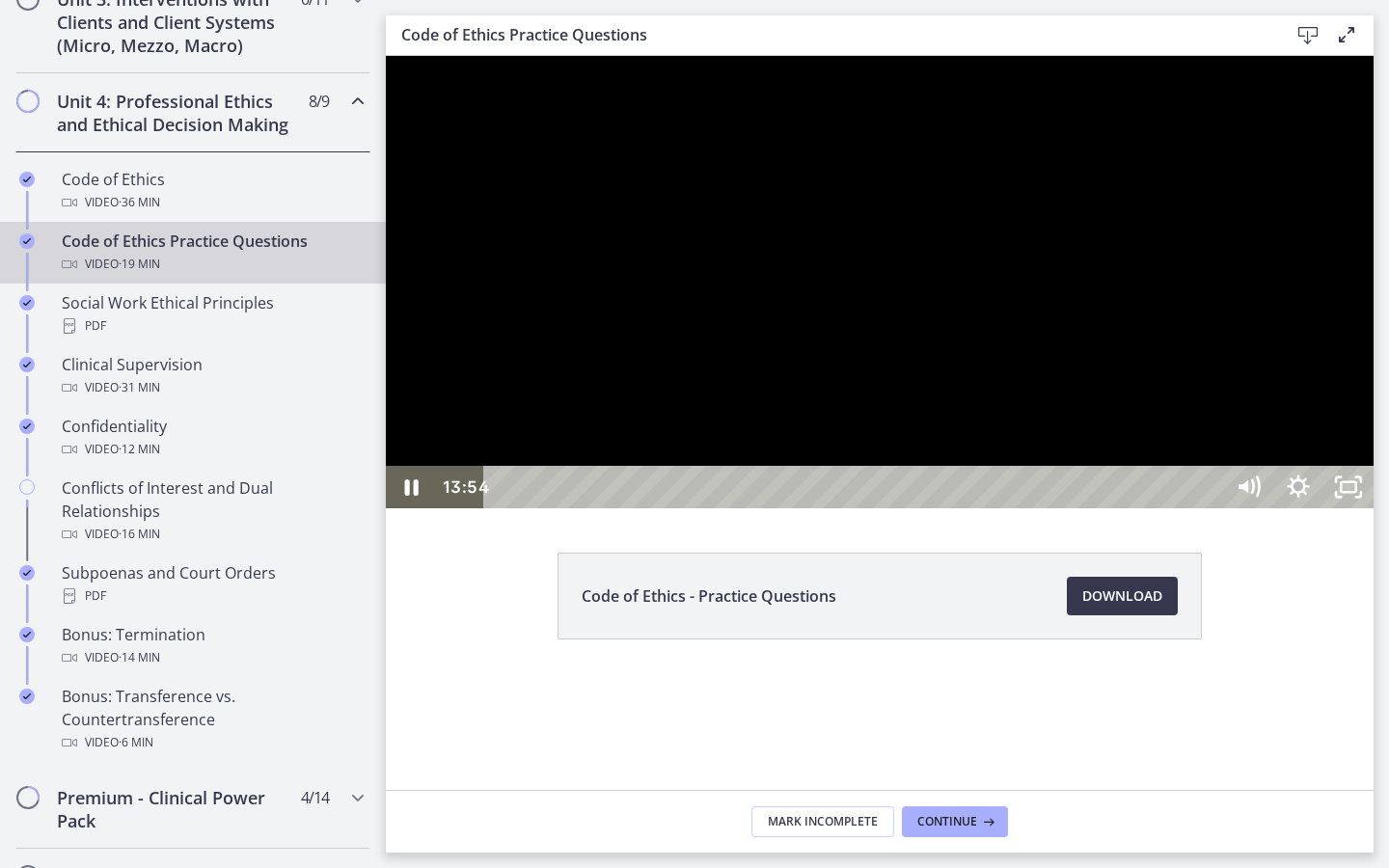 click at bounding box center [880, 282] 